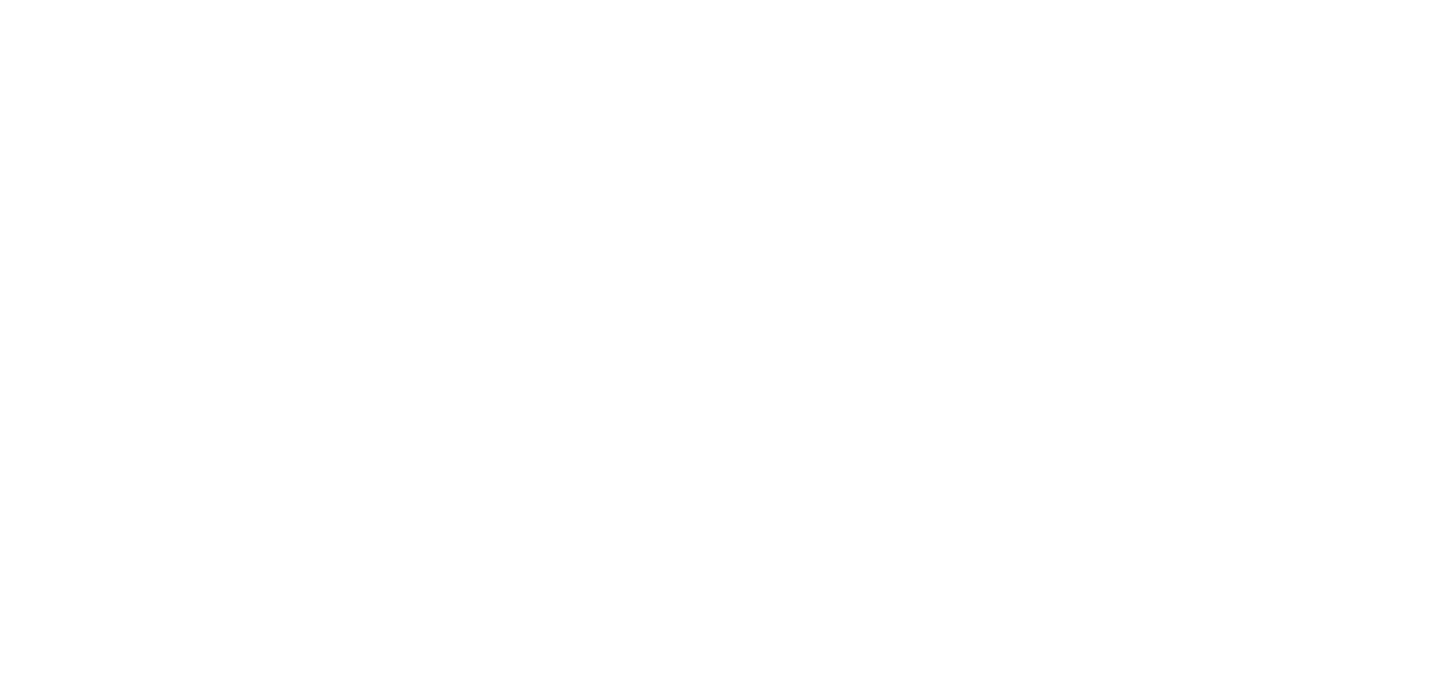 scroll, scrollTop: 0, scrollLeft: 0, axis: both 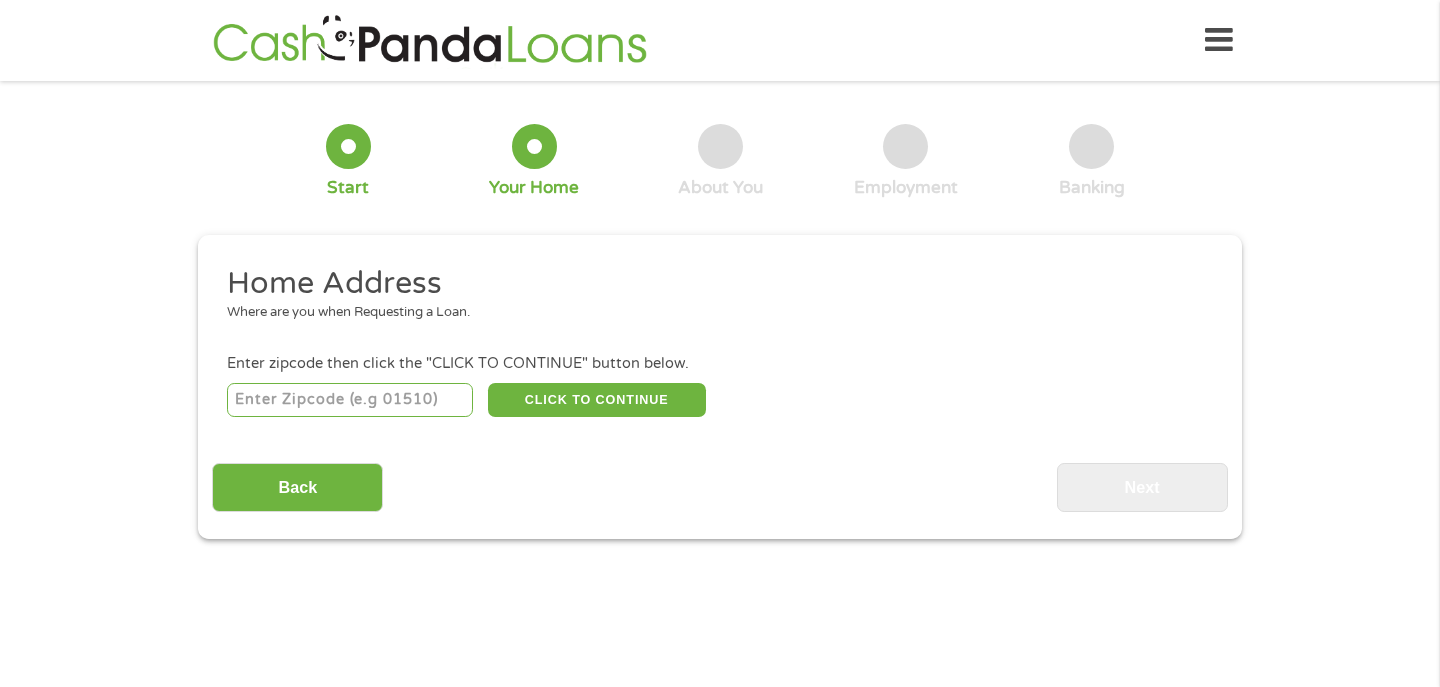 click at bounding box center [350, 400] 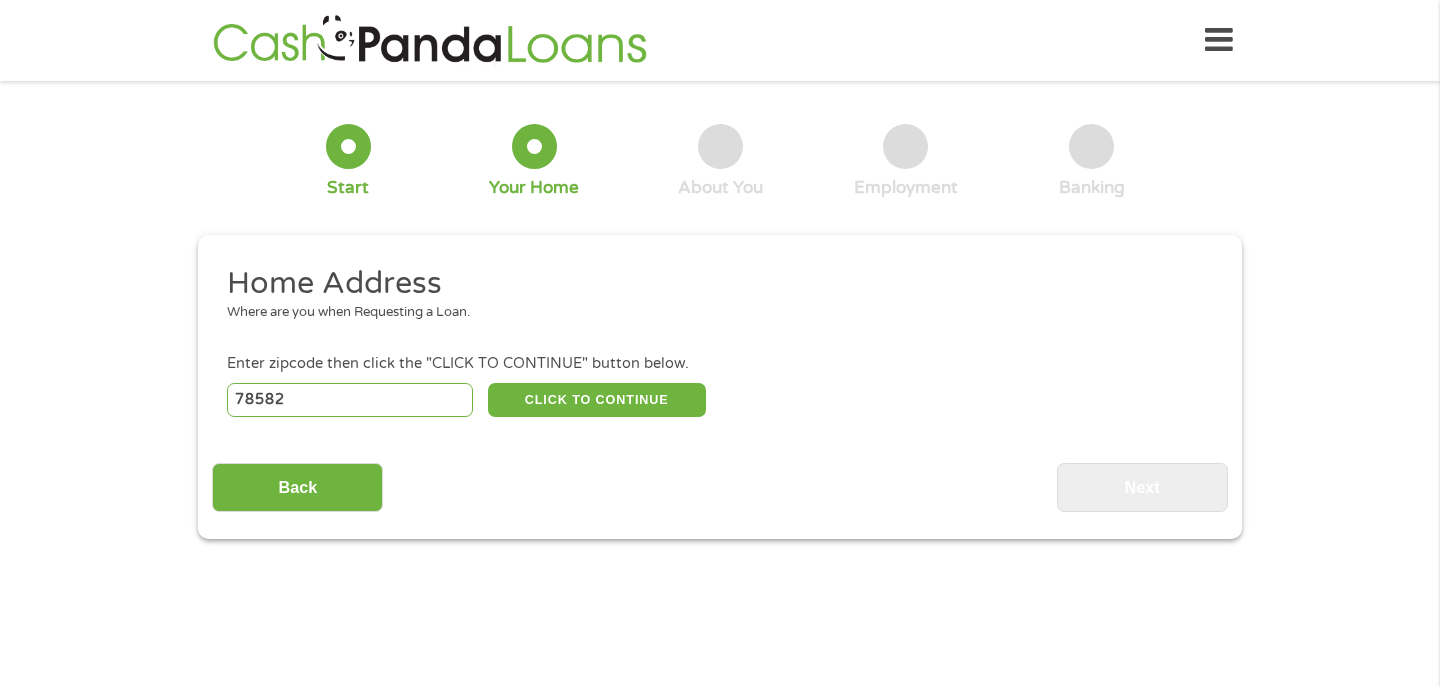 select on "Texas" 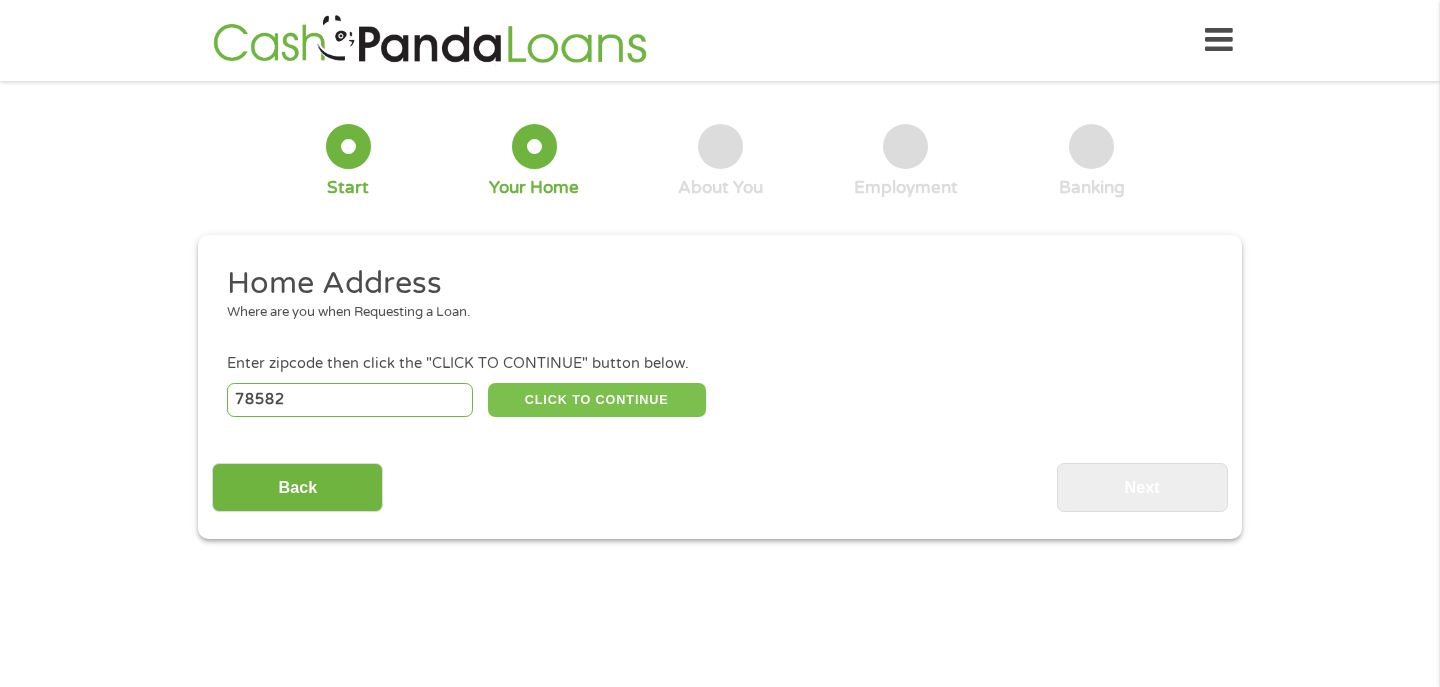 click on "CLICK TO CONTINUE" at bounding box center (597, 400) 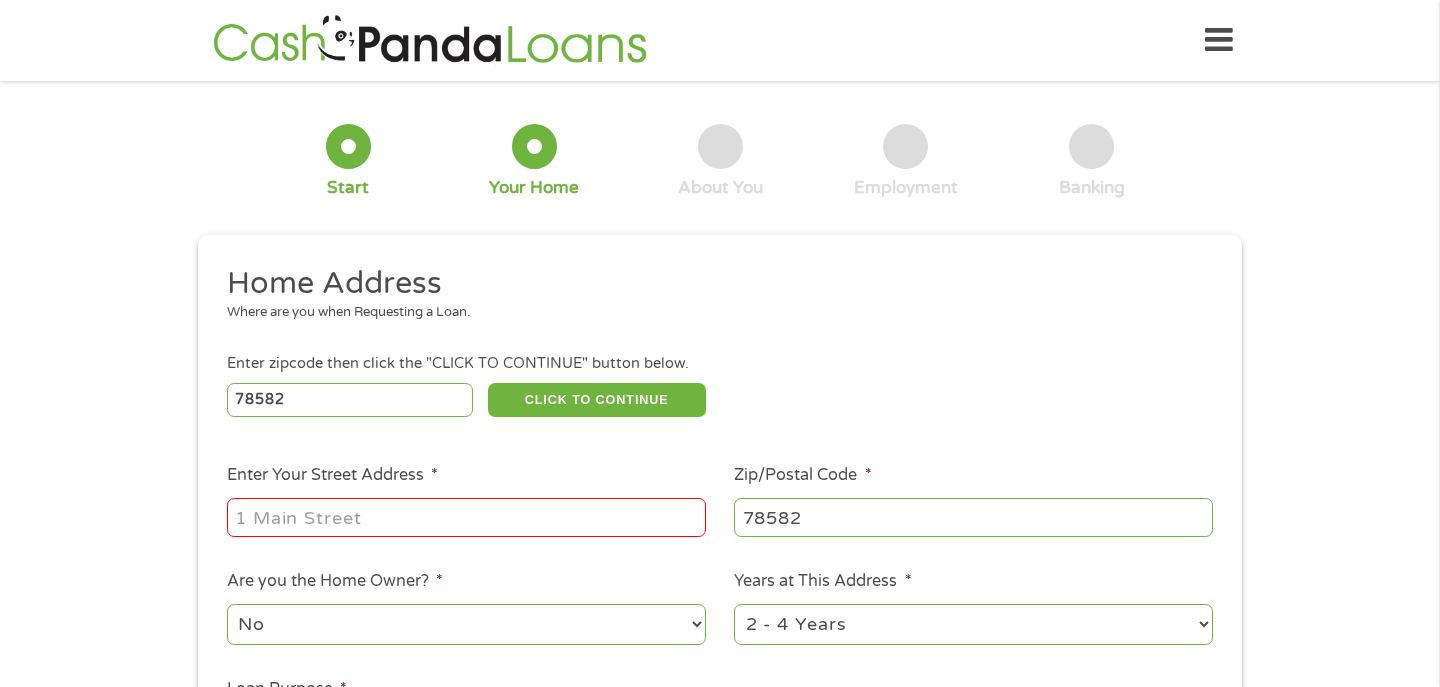 click on "Enter Your Street Address *" at bounding box center (466, 517) 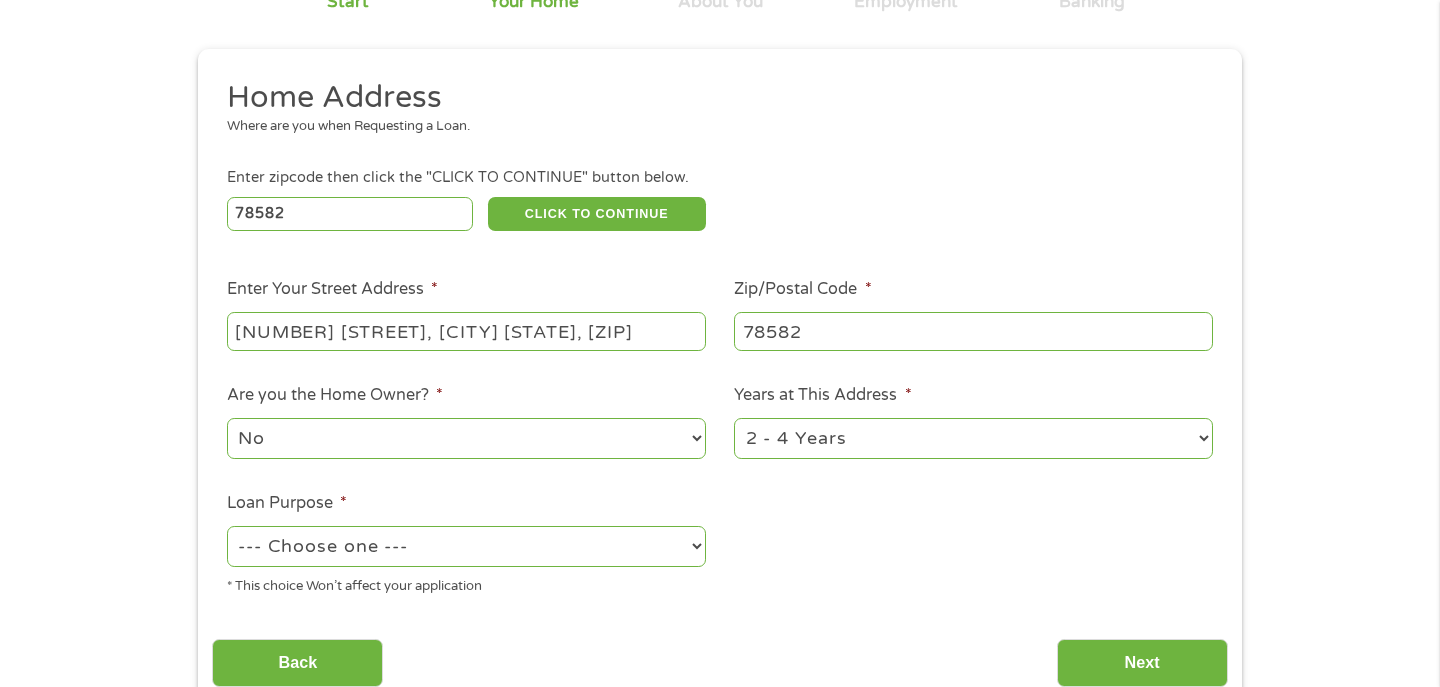 scroll, scrollTop: 187, scrollLeft: 0, axis: vertical 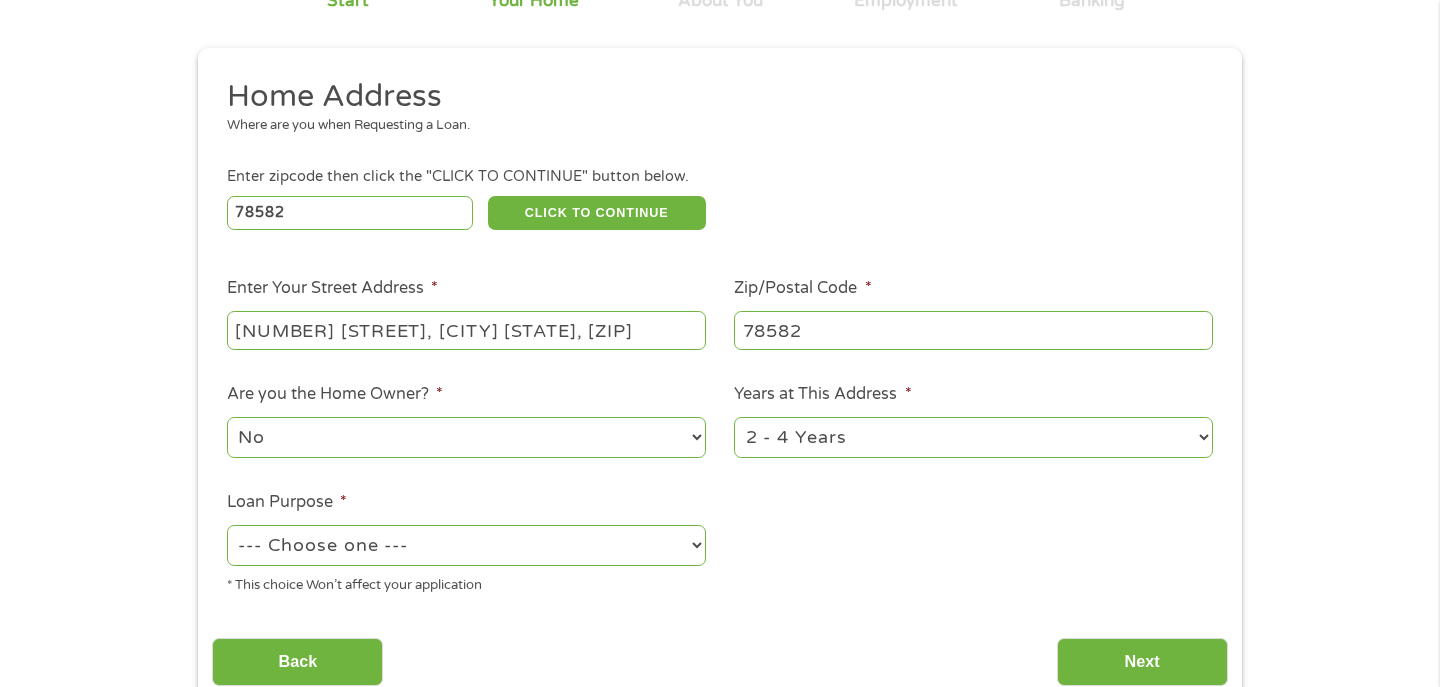 click on "[NUMBER] [STREET], [CITY] [STATE], [ZIP]" at bounding box center [466, 330] 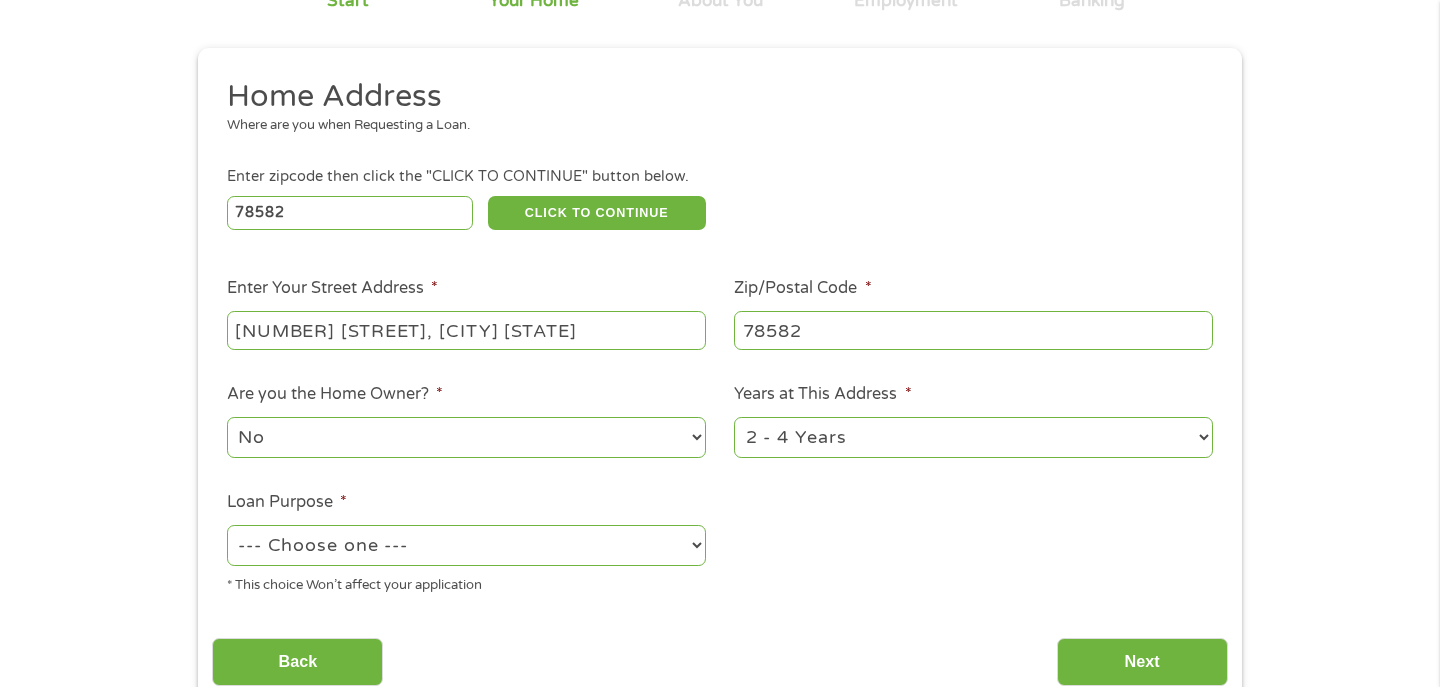 click on "No Yes" at bounding box center (466, 437) 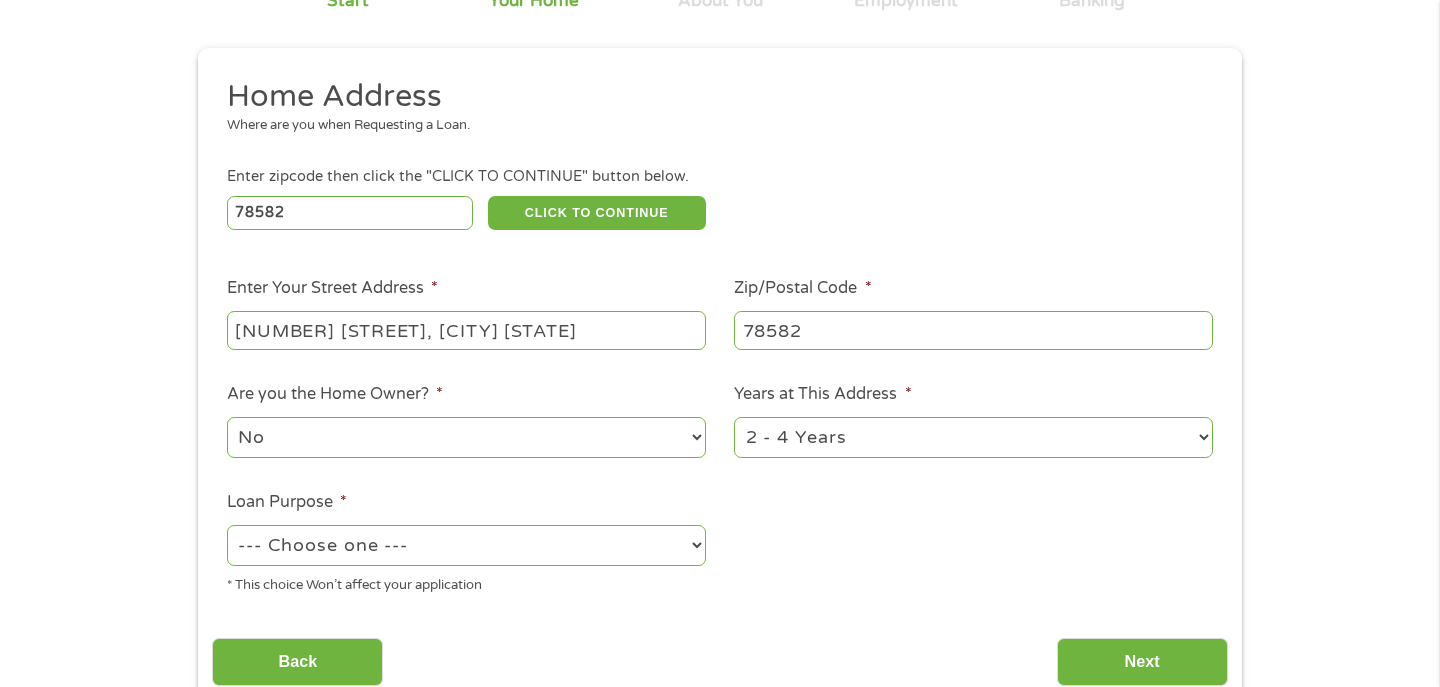 select on "yes" 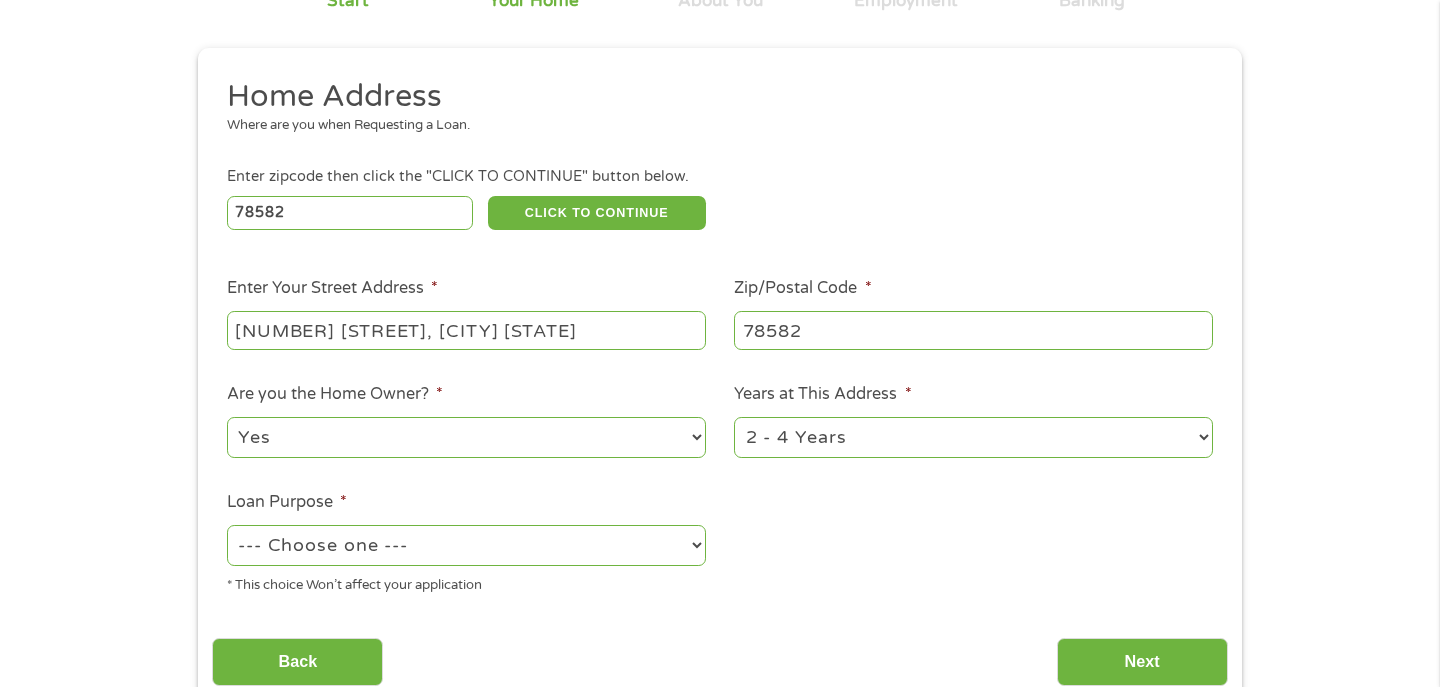 click on "--- Choose one --- Pay Bills Debt Consolidation Home Improvement Major Purchase Car Loan Short Term Cash Medical Expenses Other" at bounding box center (466, 545) 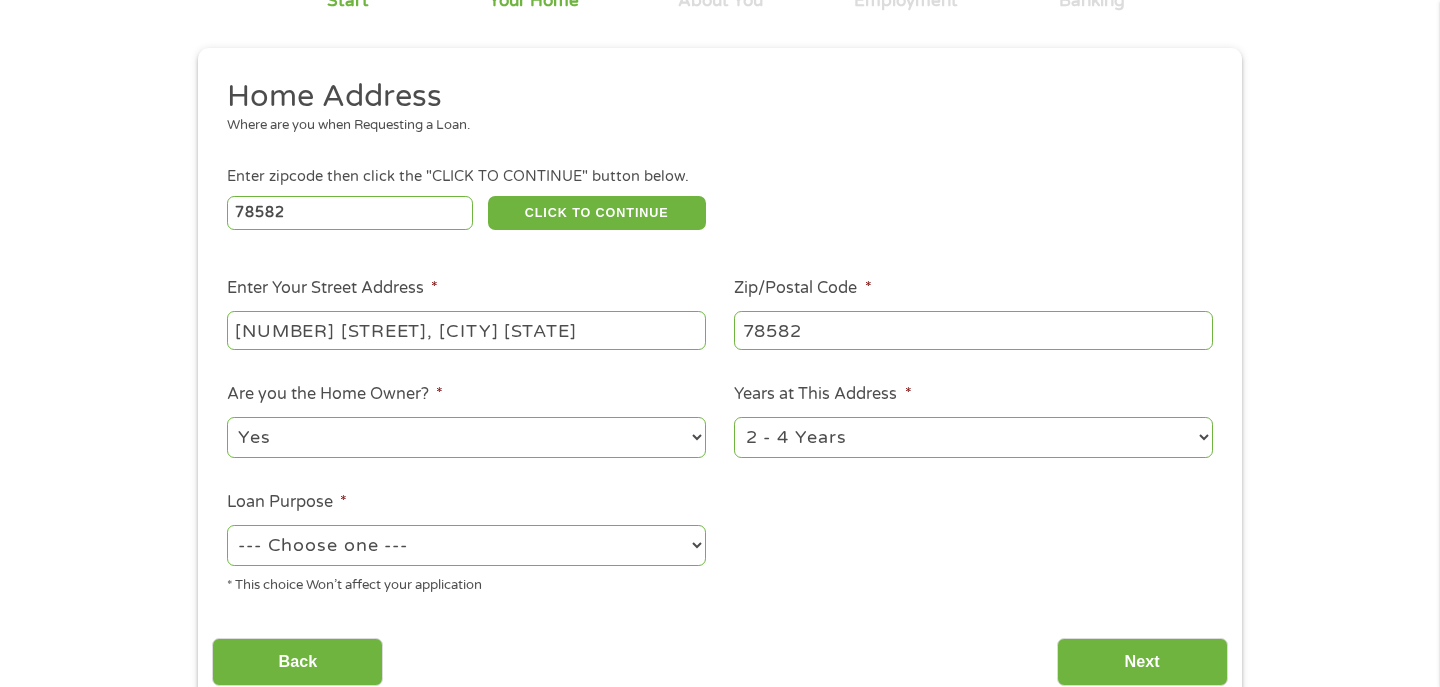 select on "other" 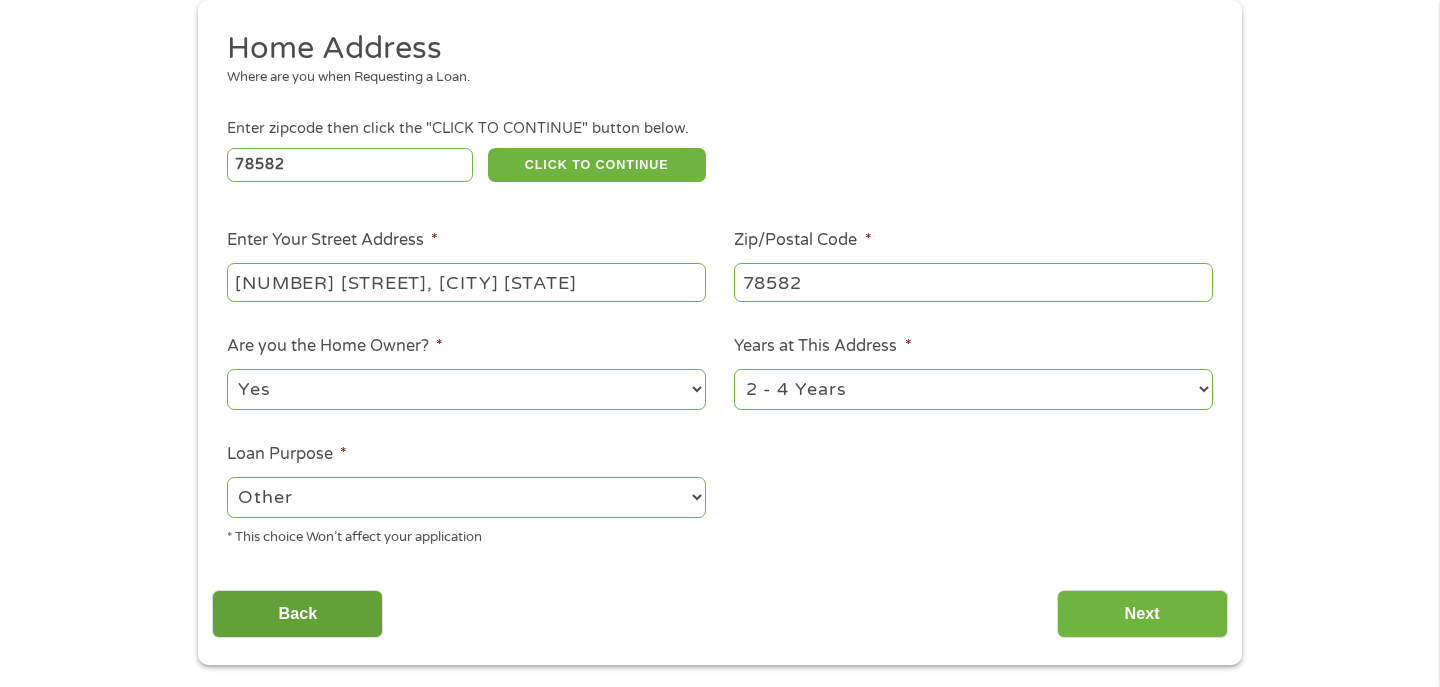 scroll, scrollTop: 259, scrollLeft: 0, axis: vertical 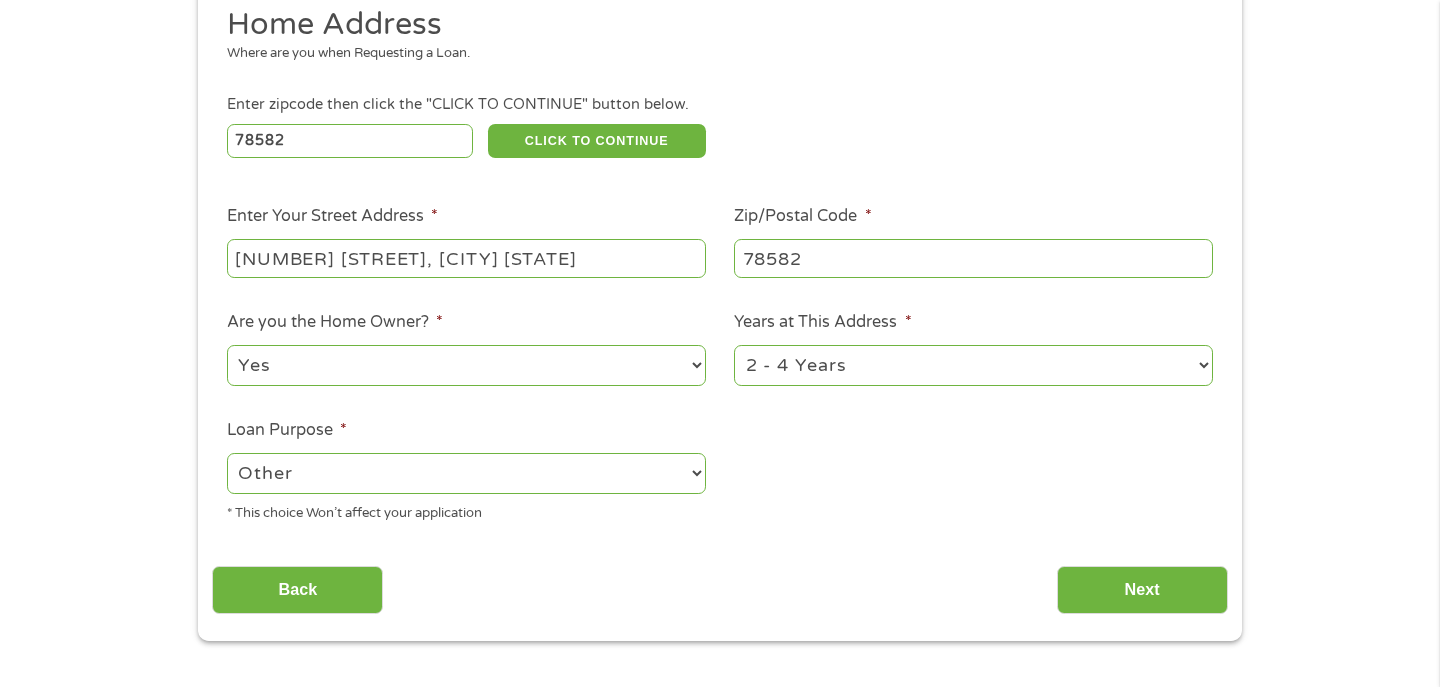 click on "1 Year or less 1 - 2 Years 2 - 4 Years Over 4 Years" at bounding box center [973, 365] 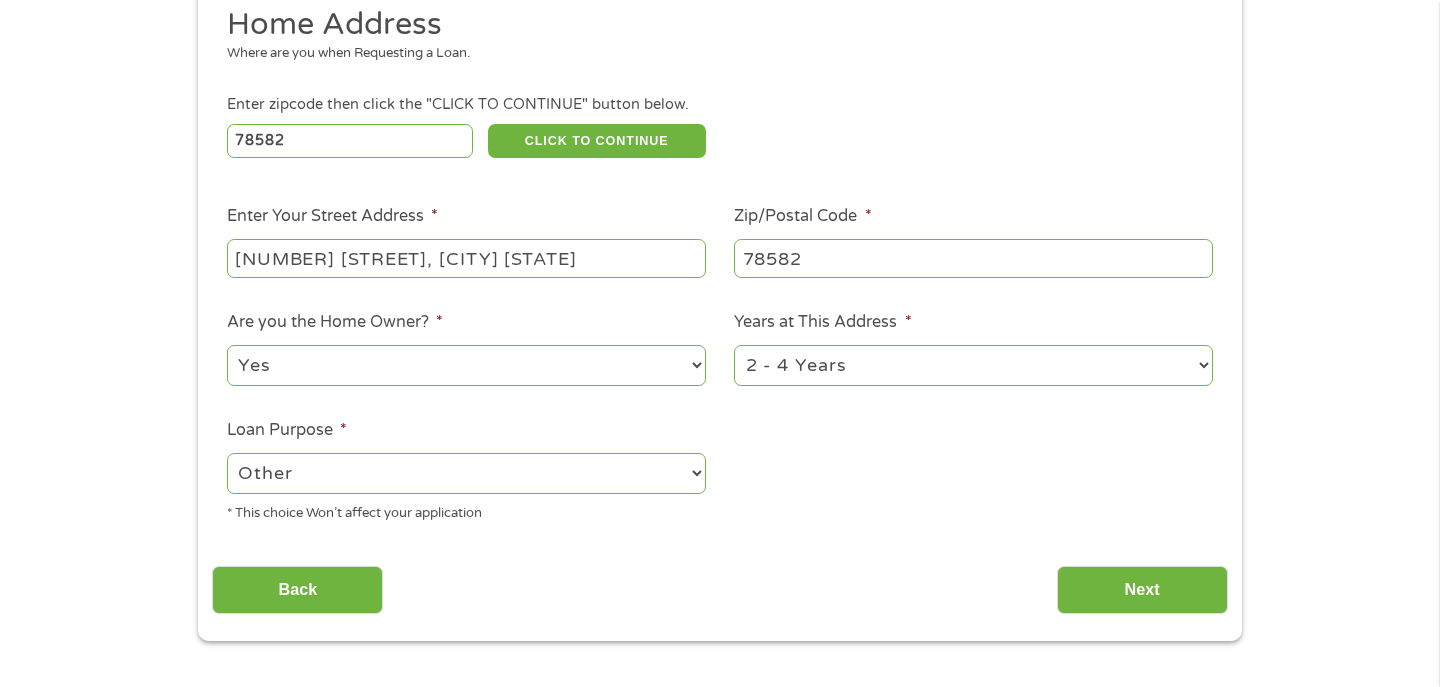 select on "60months" 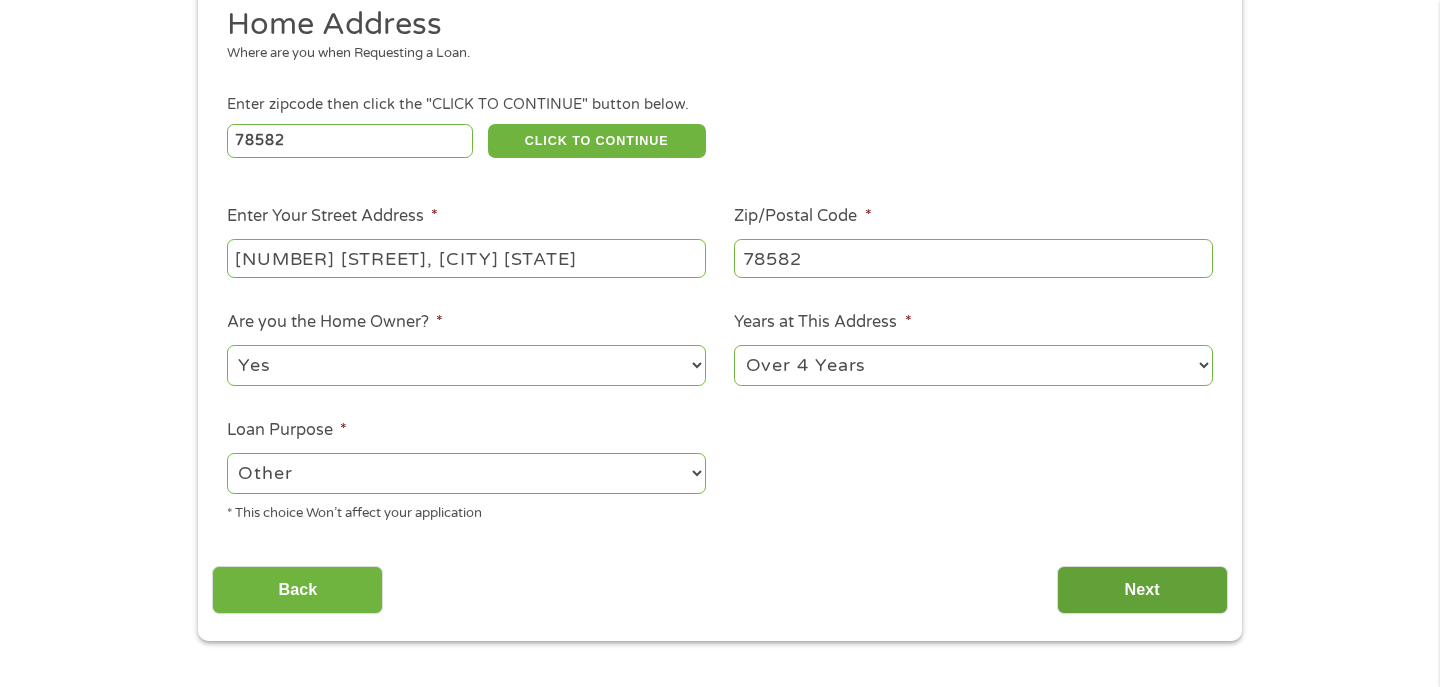 click on "Next" at bounding box center [1142, 590] 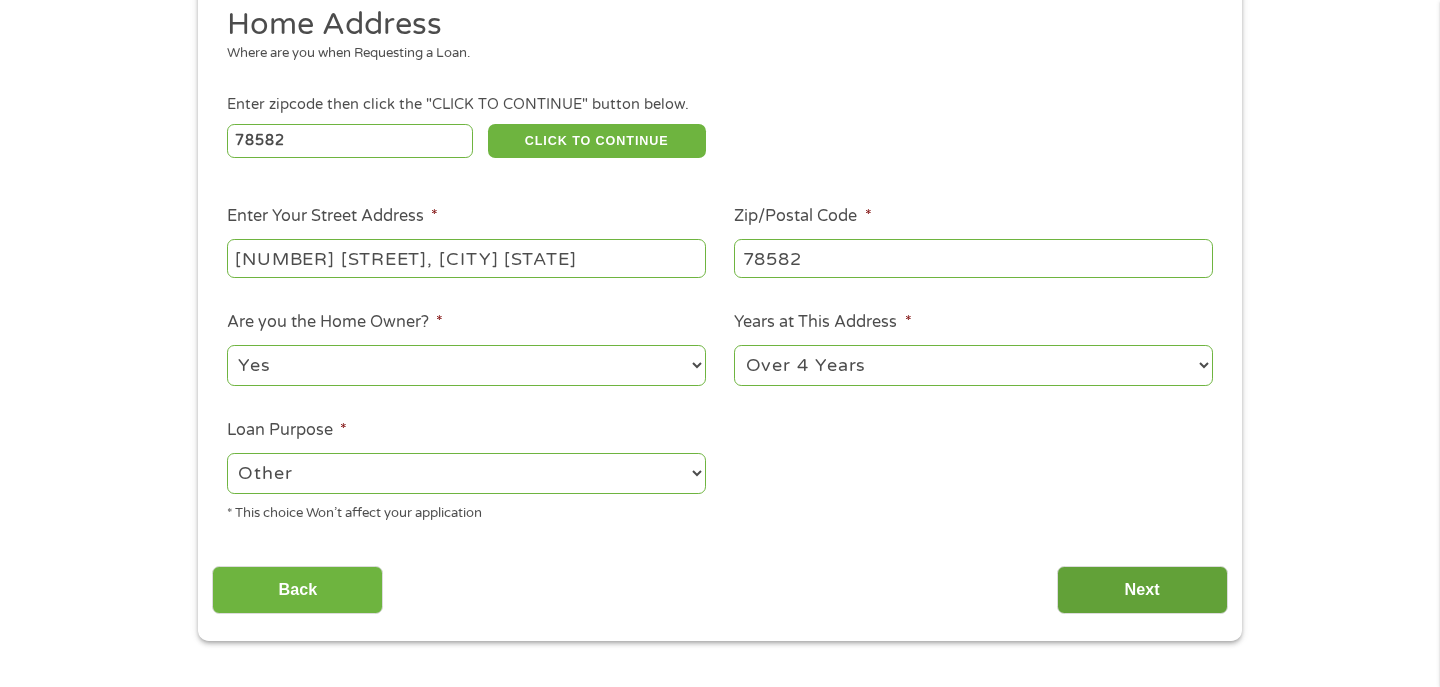 scroll, scrollTop: 8, scrollLeft: 8, axis: both 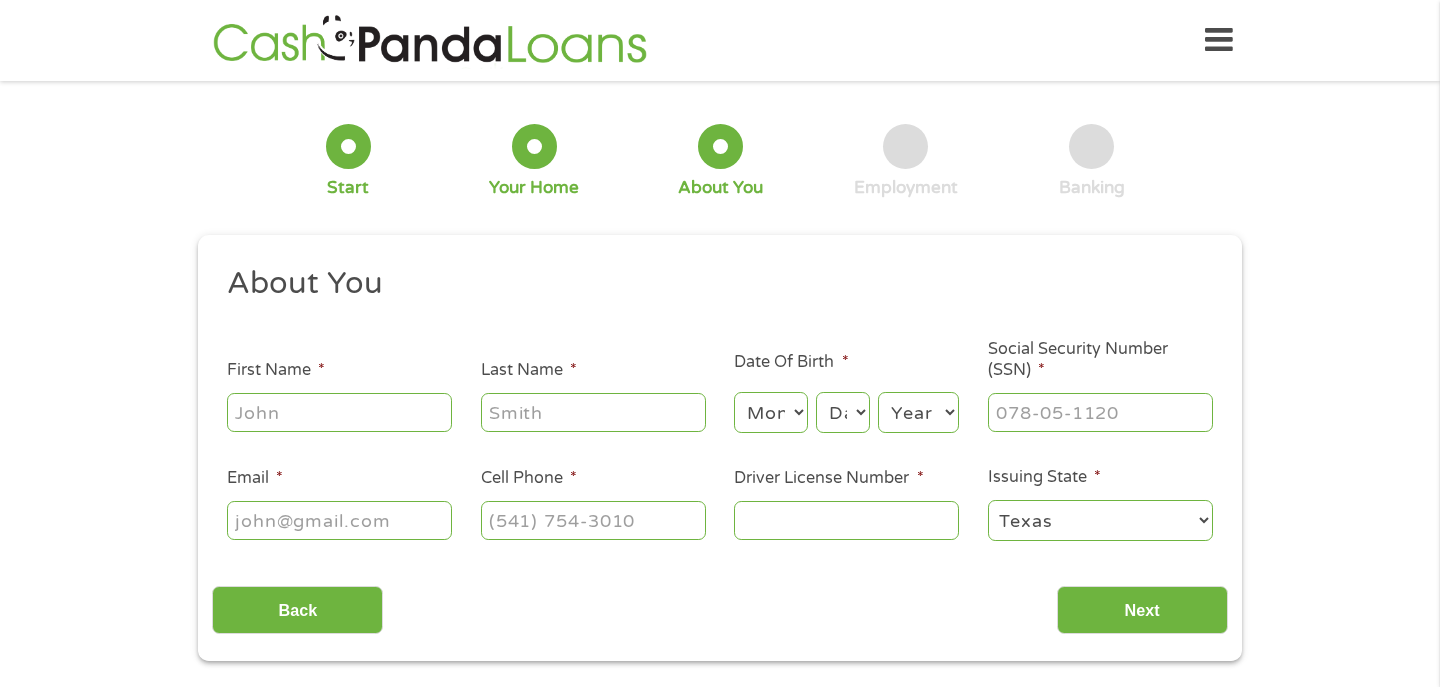 click on "First Name *" at bounding box center [339, 412] 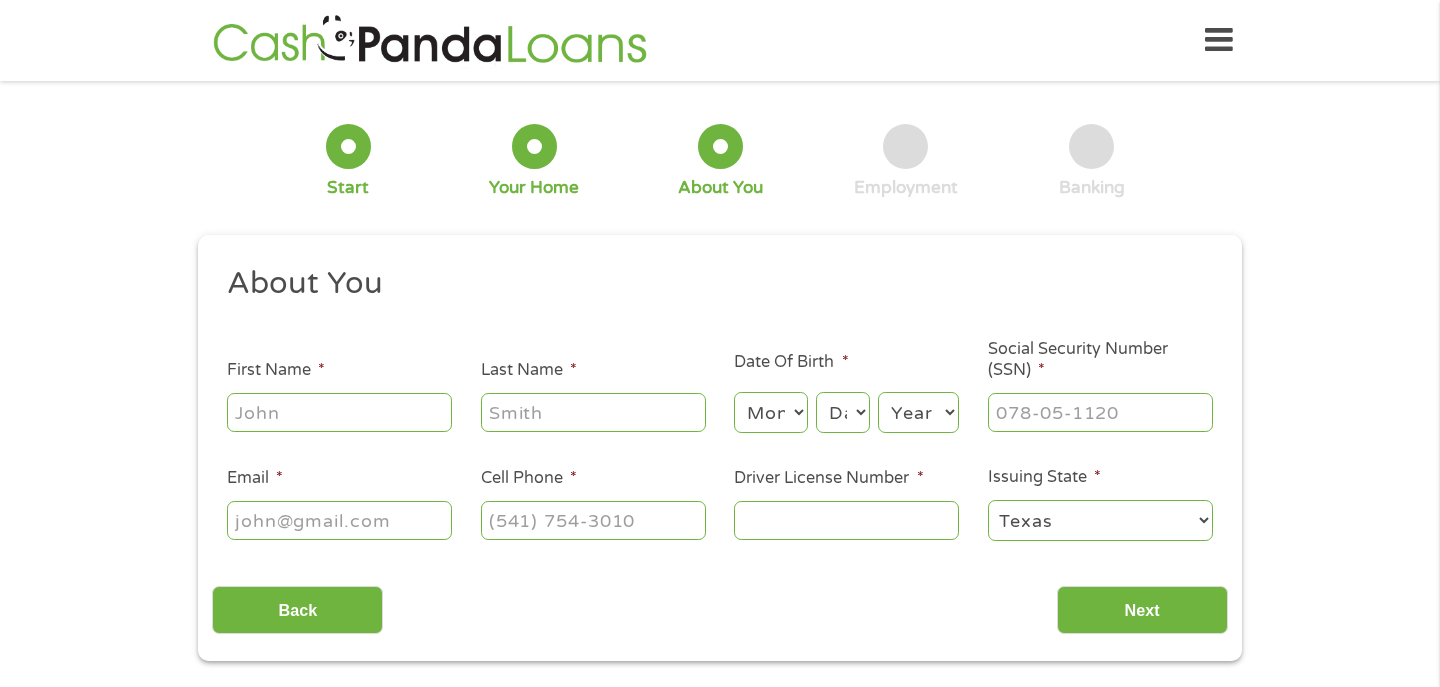 type on "[FIRST]" 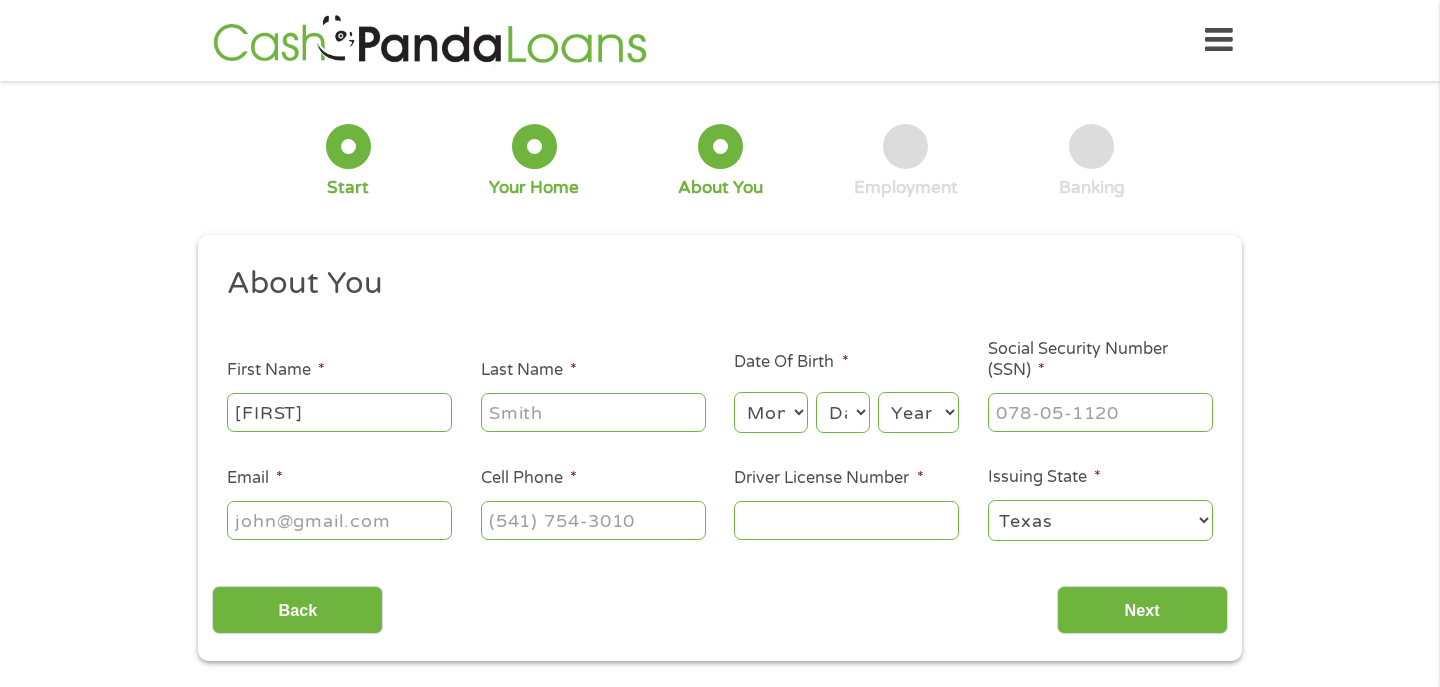 type on "[LAST] [LAST]" 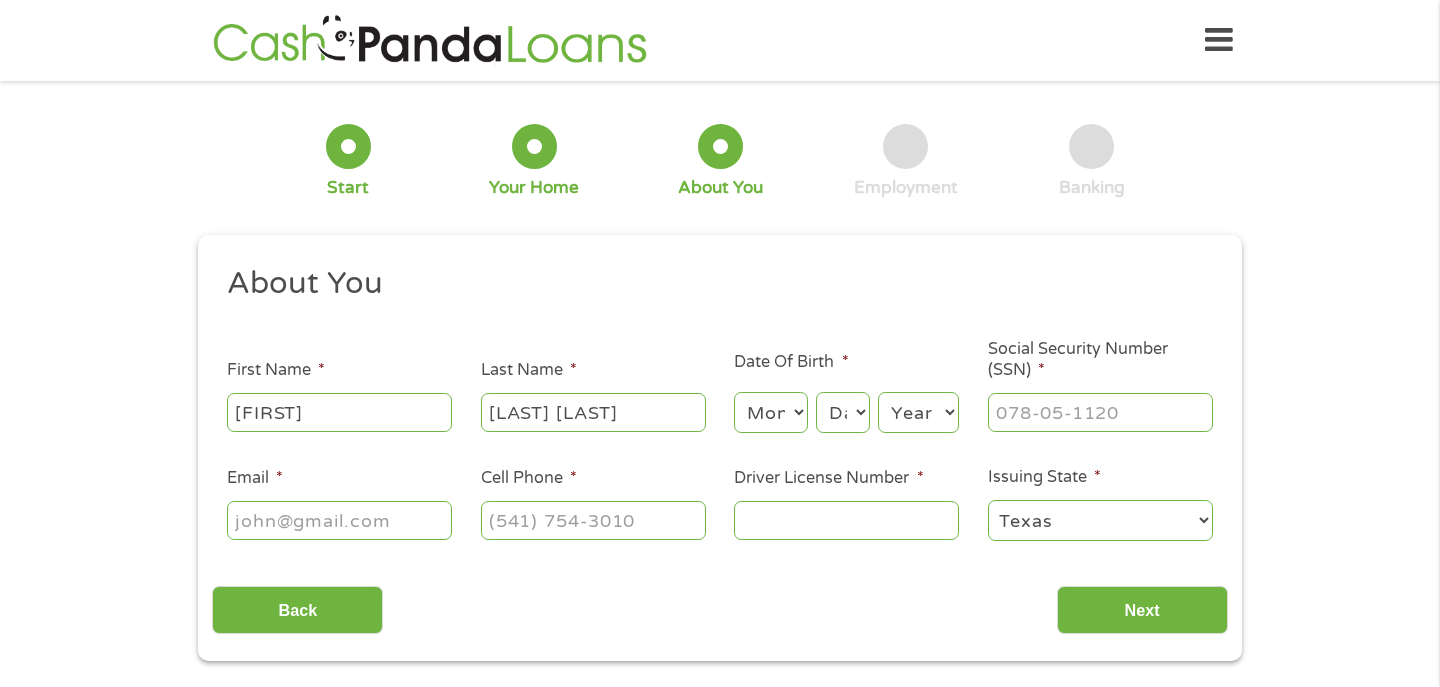 type on "[EMAIL]" 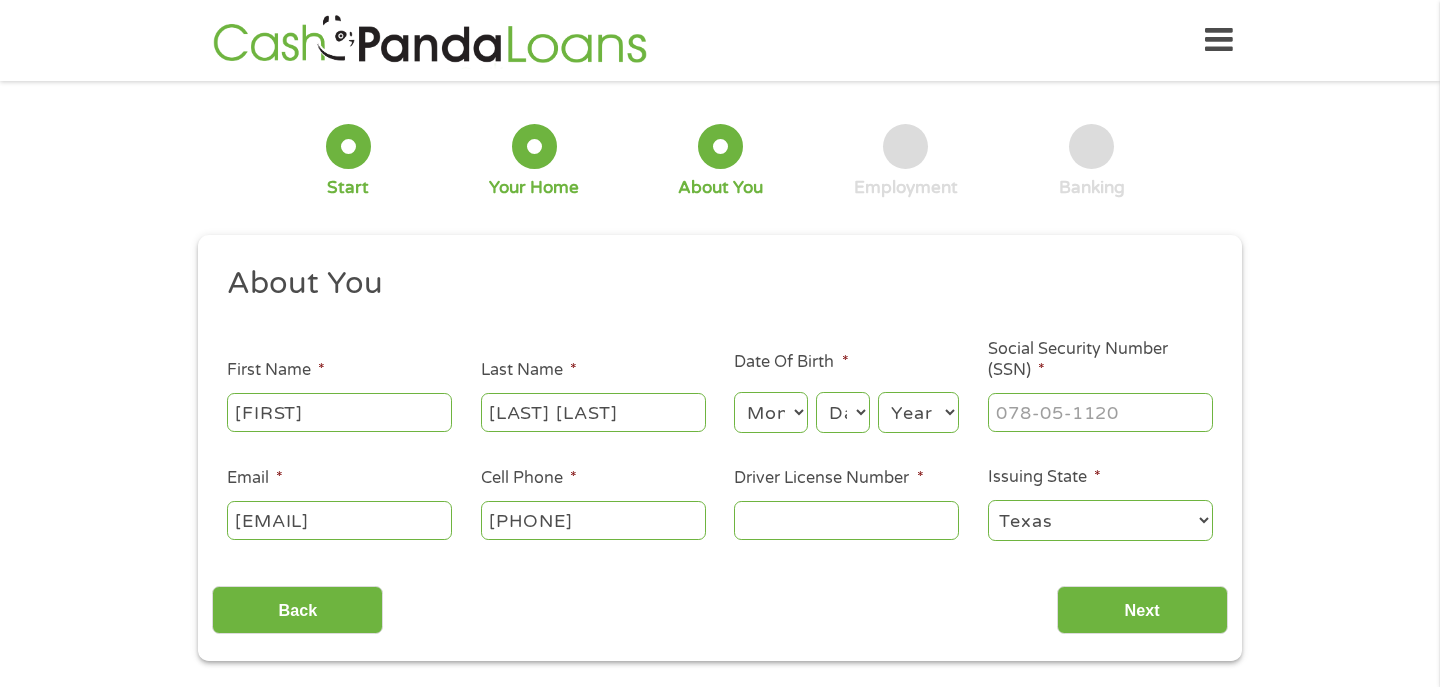 type on "[PHONE]" 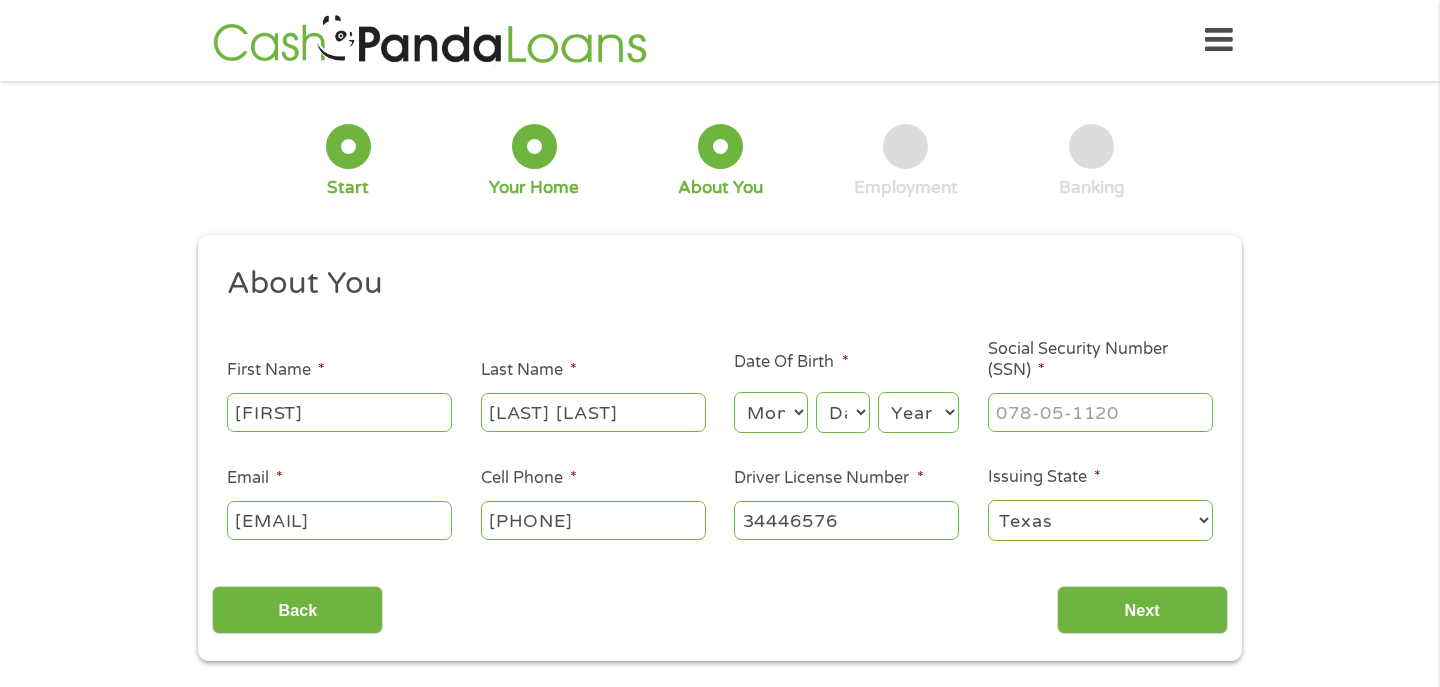type on "34446576" 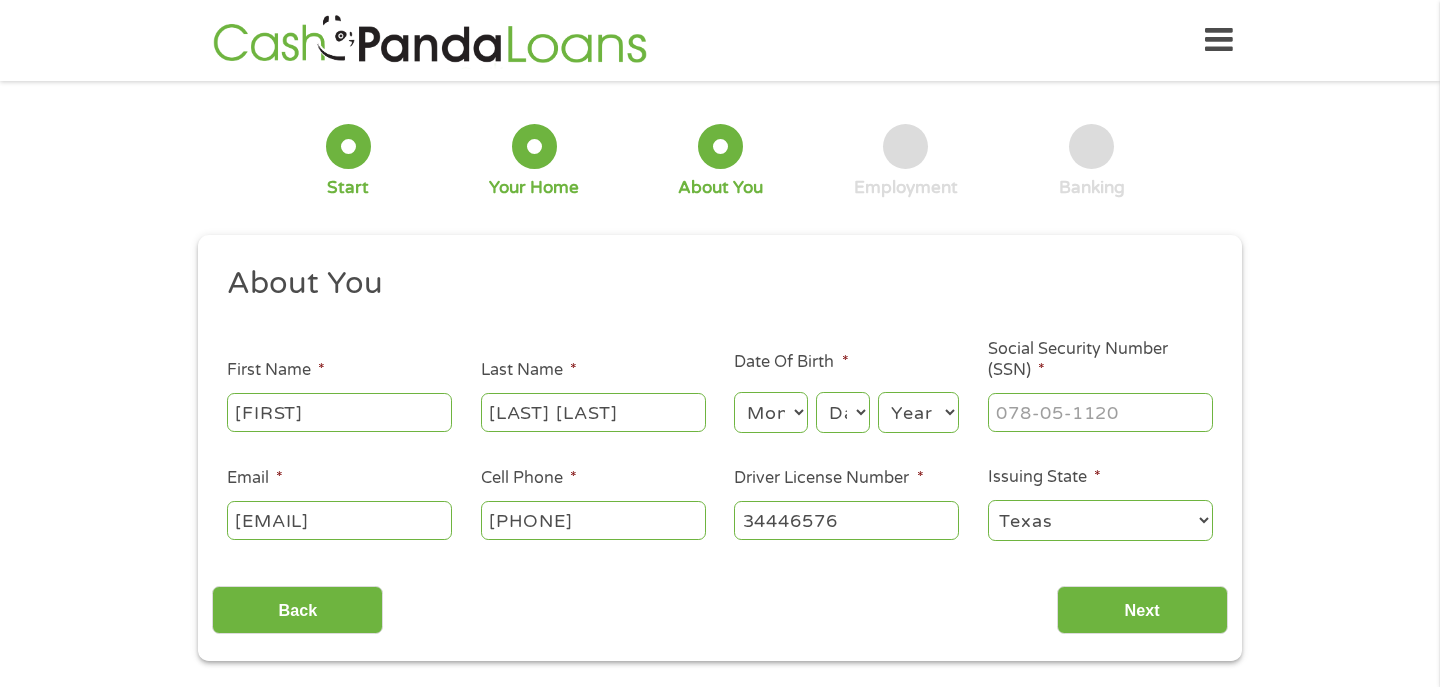 click on "Month 1 2 3 4 5 6 7 8 9 10 11 12" at bounding box center [770, 412] 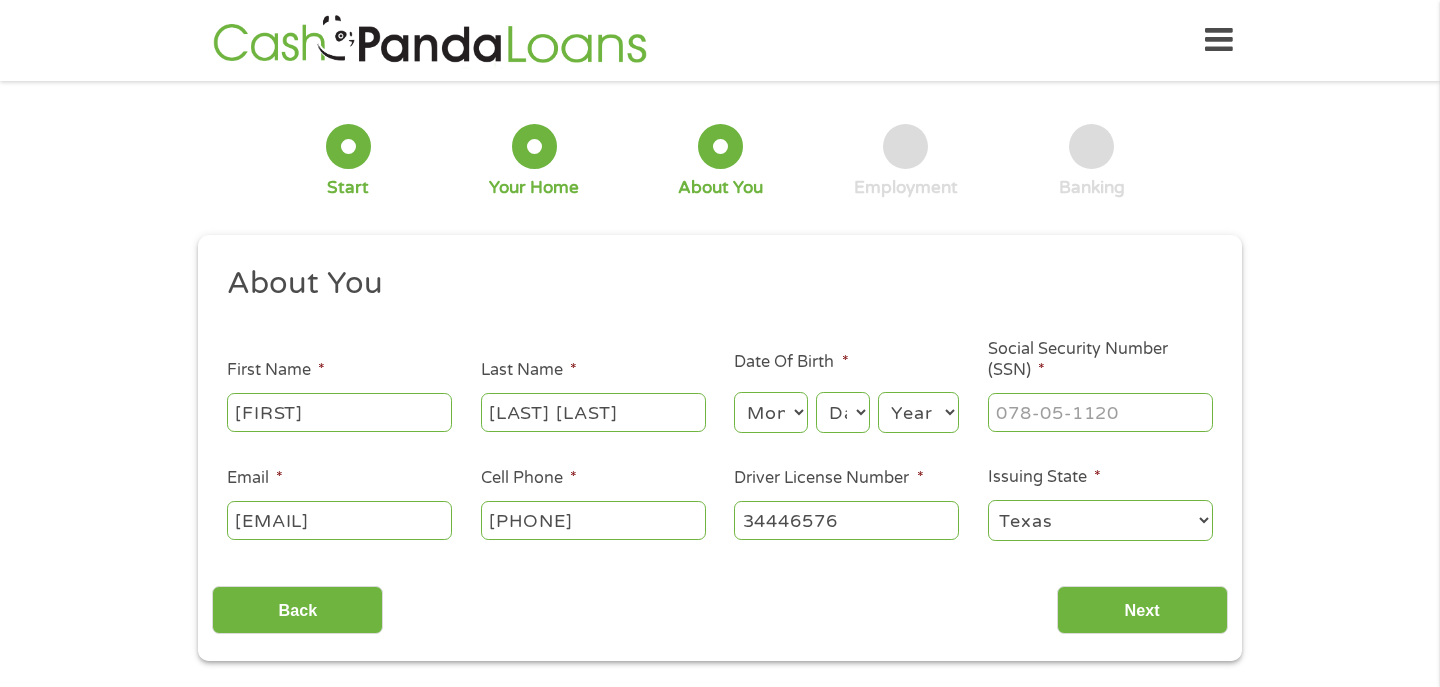 select on "1" 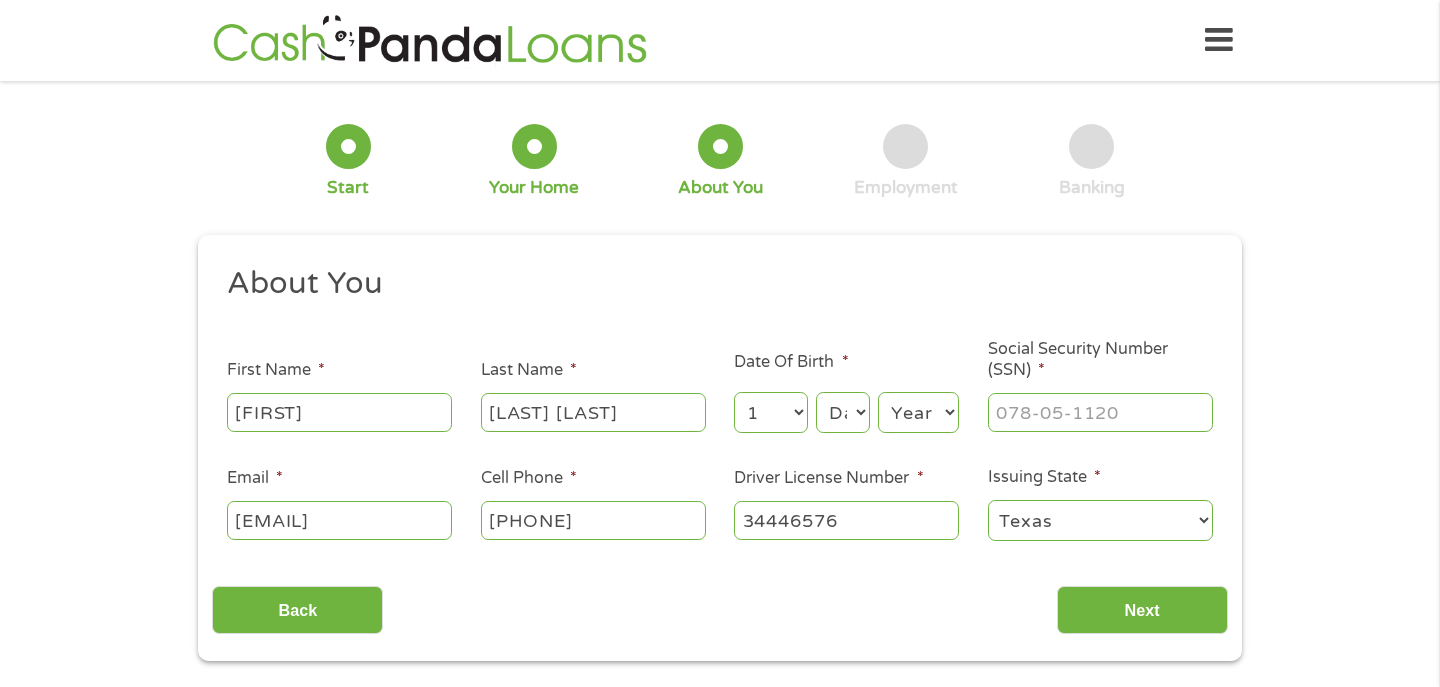 click on "Day 1 2 3 4 5 6 7 8 9 10 11 12 13 14 15 16 17 18 19 20 21 22 23 24 25 26 27 28 29 30 31" at bounding box center [843, 412] 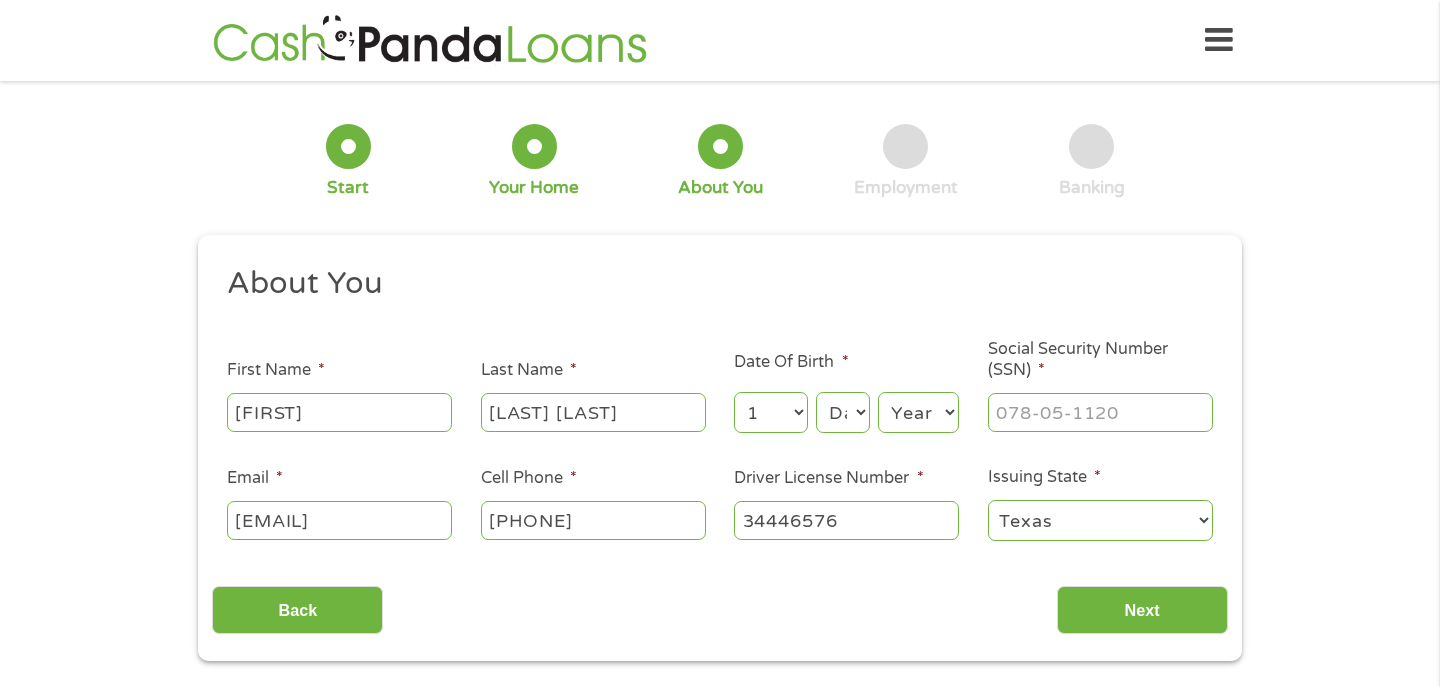 select on "6" 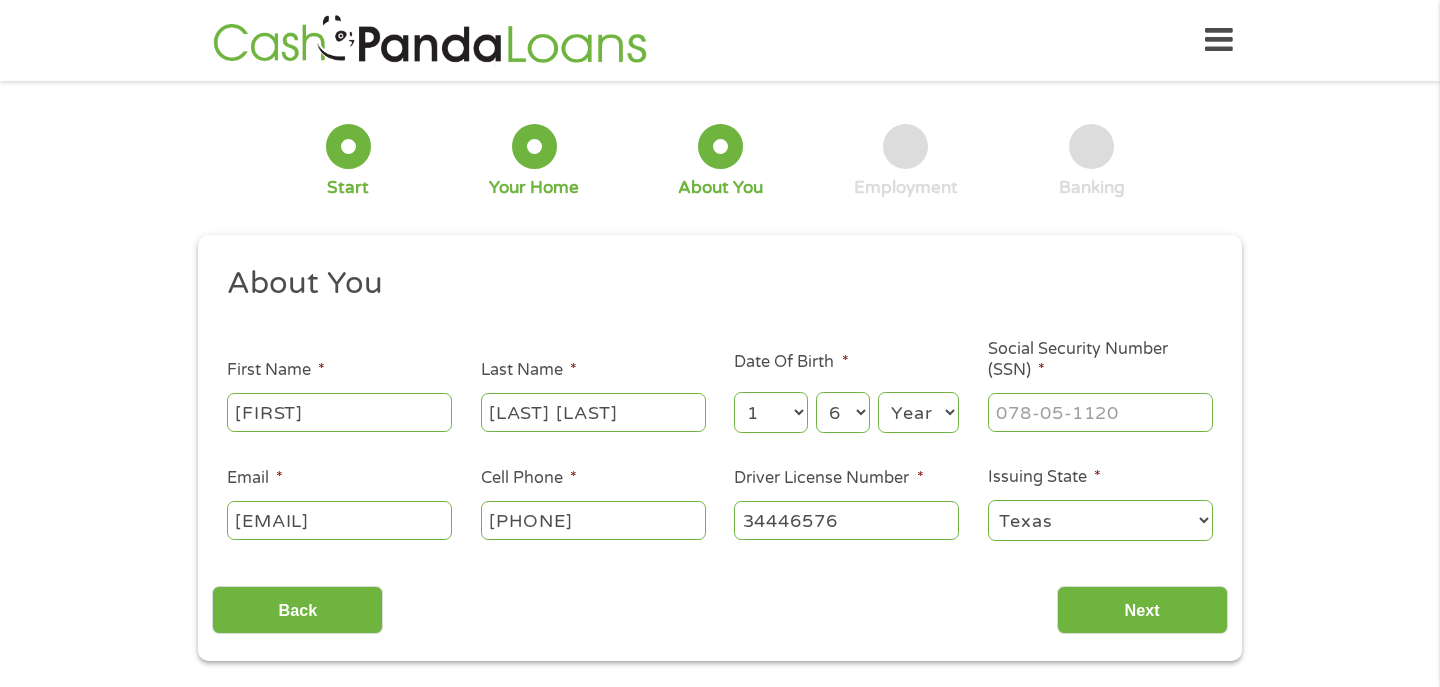 click on "Year 2007 2006 2005 2004 2003 2002 2001 2000 1999 1998 1997 1996 1995 1994 1993 1992 1991 1990 1989 1988 1987 1986 1985 1984 1983 1982 1981 1980 1979 1978 1977 1976 1975 1974 1973 1972 1971 1970 1969 1968 1967 1966 1965 1964 1963 1962 1961 1960 1959 1958 1957 1956 1955 1954 1953 1952 1951 1950 1949 1948 1947 1946 1945 1944 1943 1942 1941 1940 1939 1938 1937 1936 1935 1934 1933 1932 1931 1930 1929 1928 1927 1926 1925 1924 1923 1922 1921 1920" at bounding box center [918, 412] 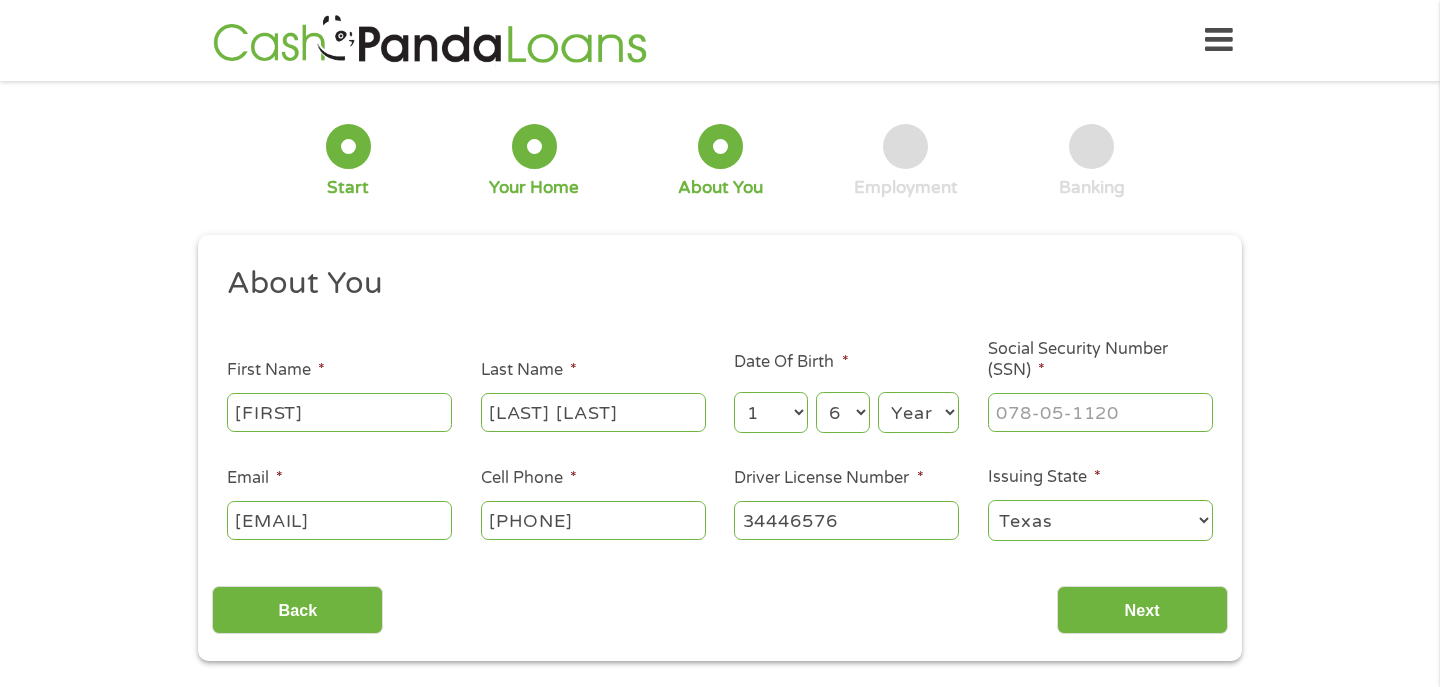 select on "1995" 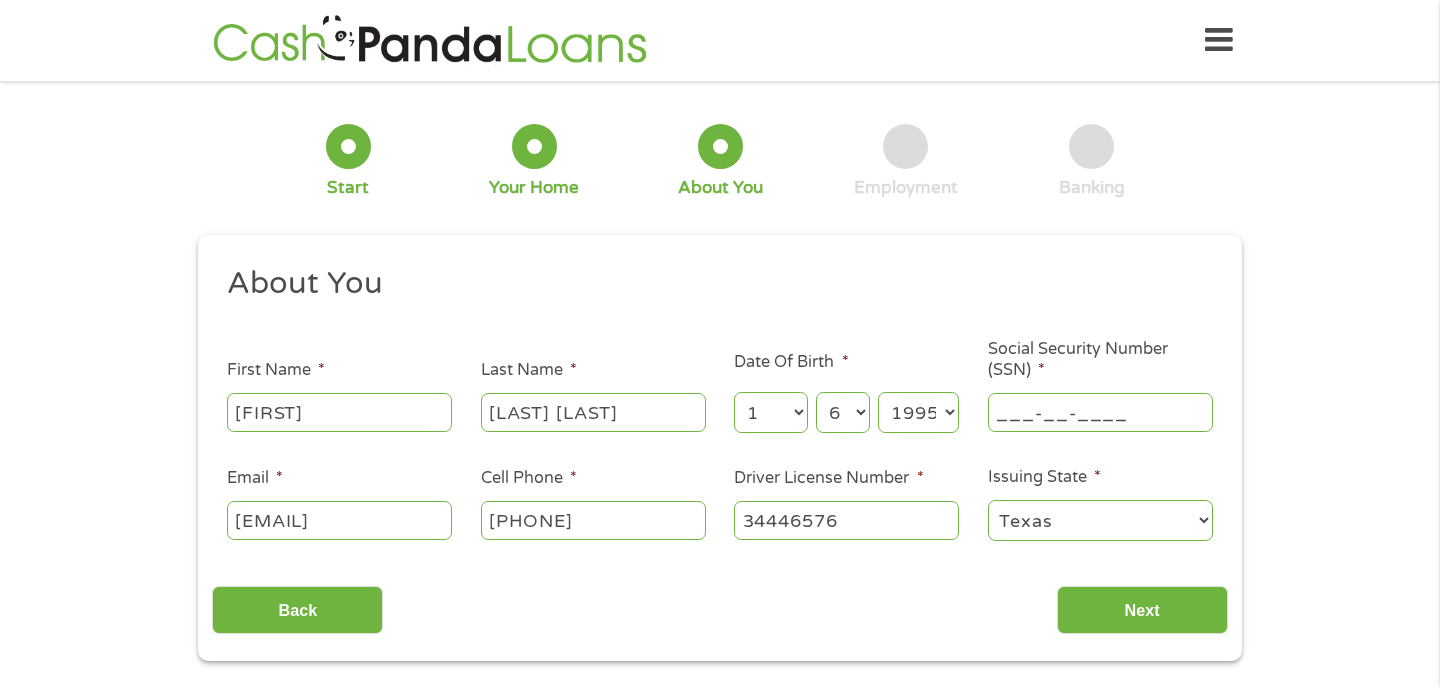 click on "___-__-____" at bounding box center [1100, 412] 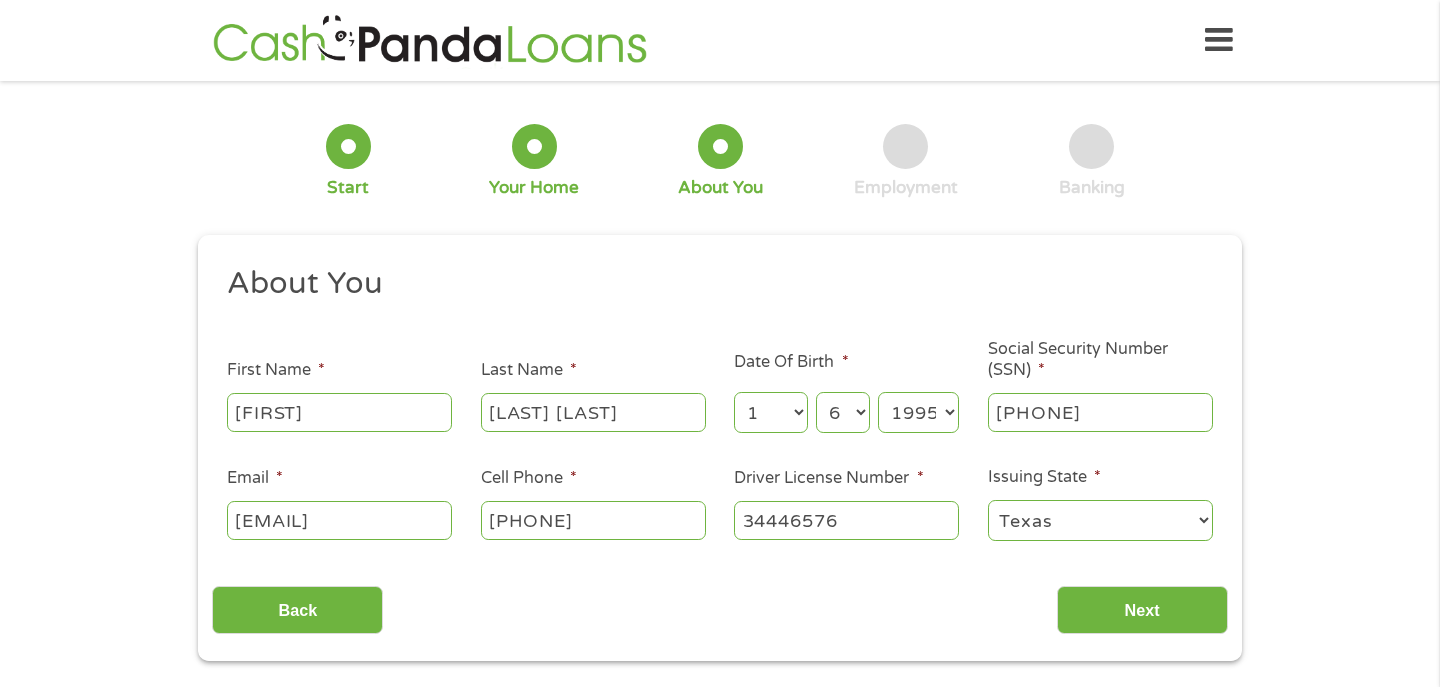 type on "[PHONE]" 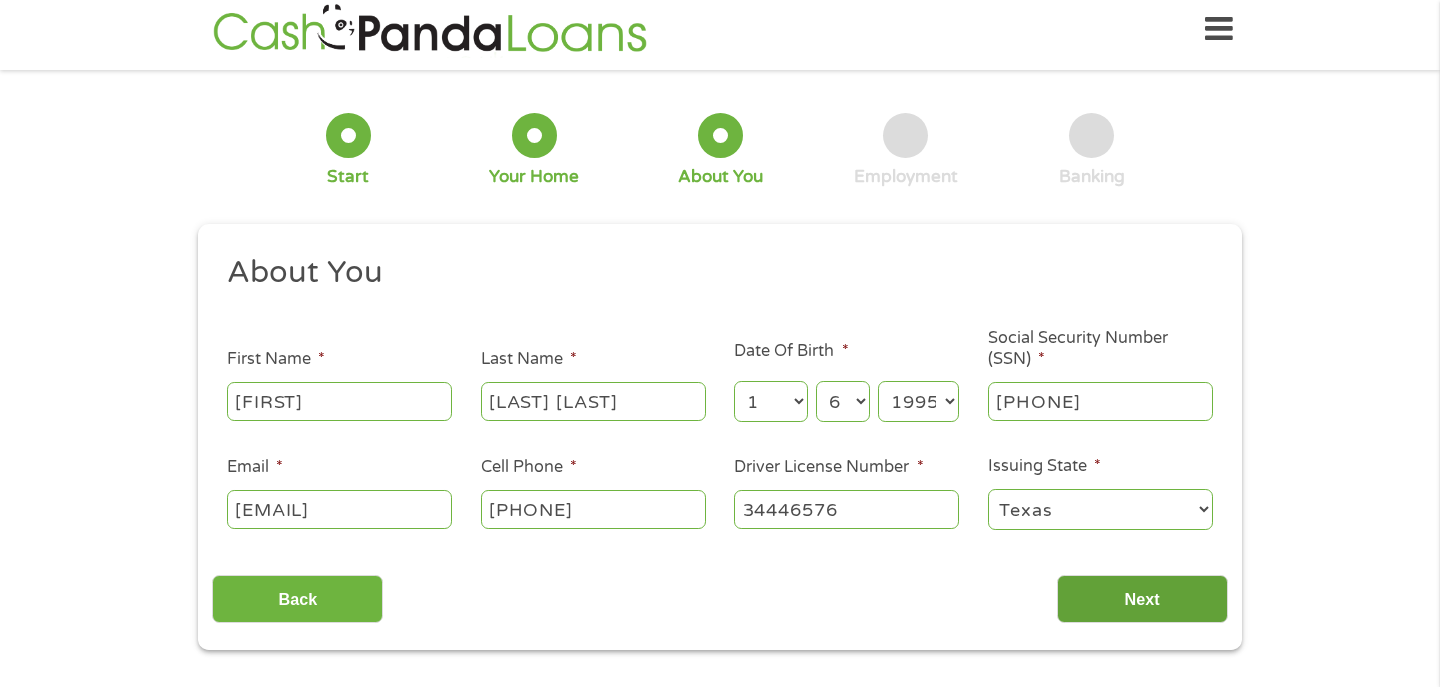 click on "Next" at bounding box center (1142, 599) 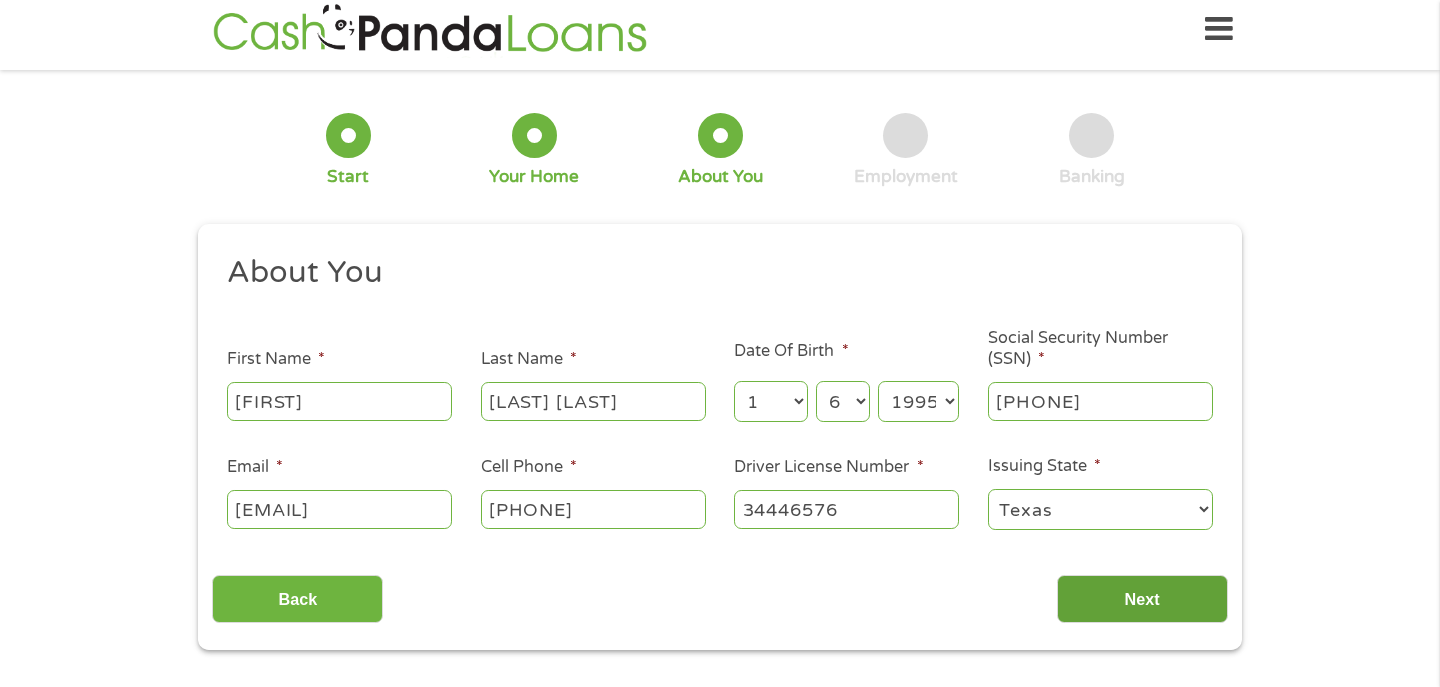 scroll, scrollTop: 8, scrollLeft: 8, axis: both 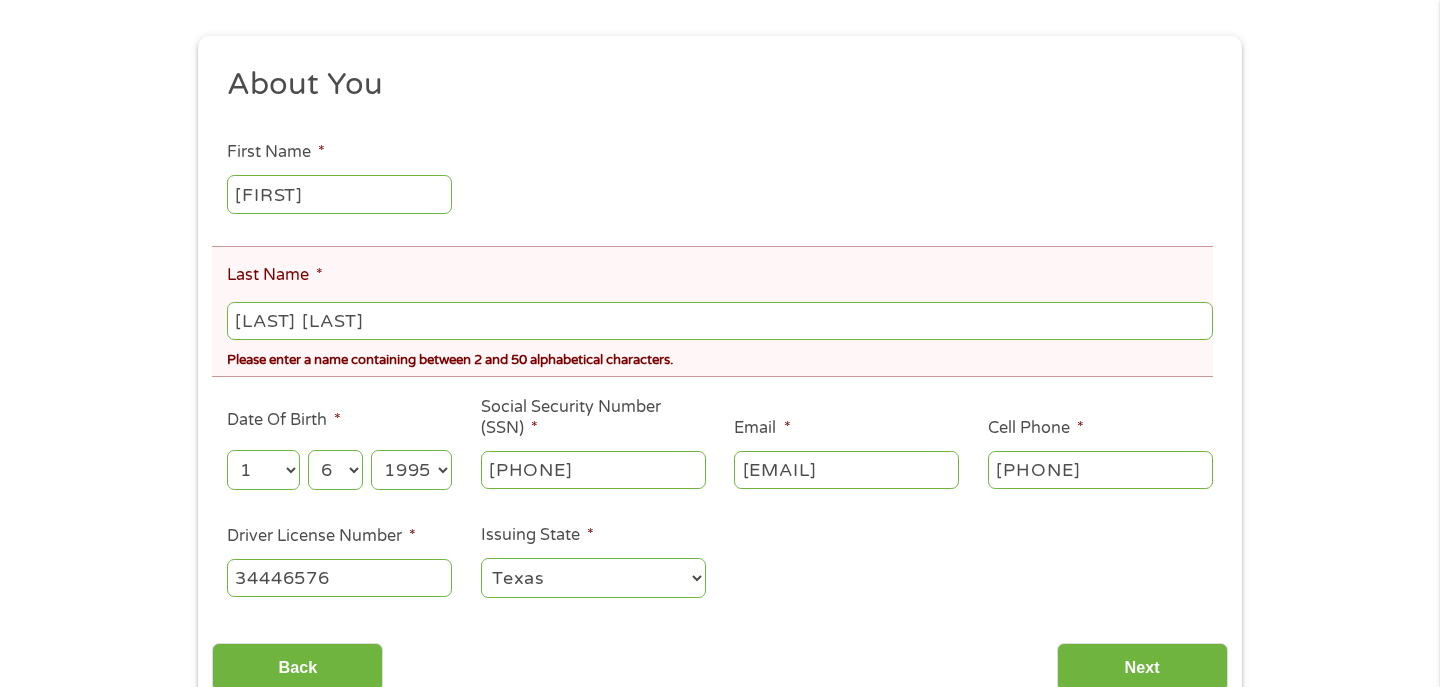 click on "[LAST] [LAST]" at bounding box center (720, 321) 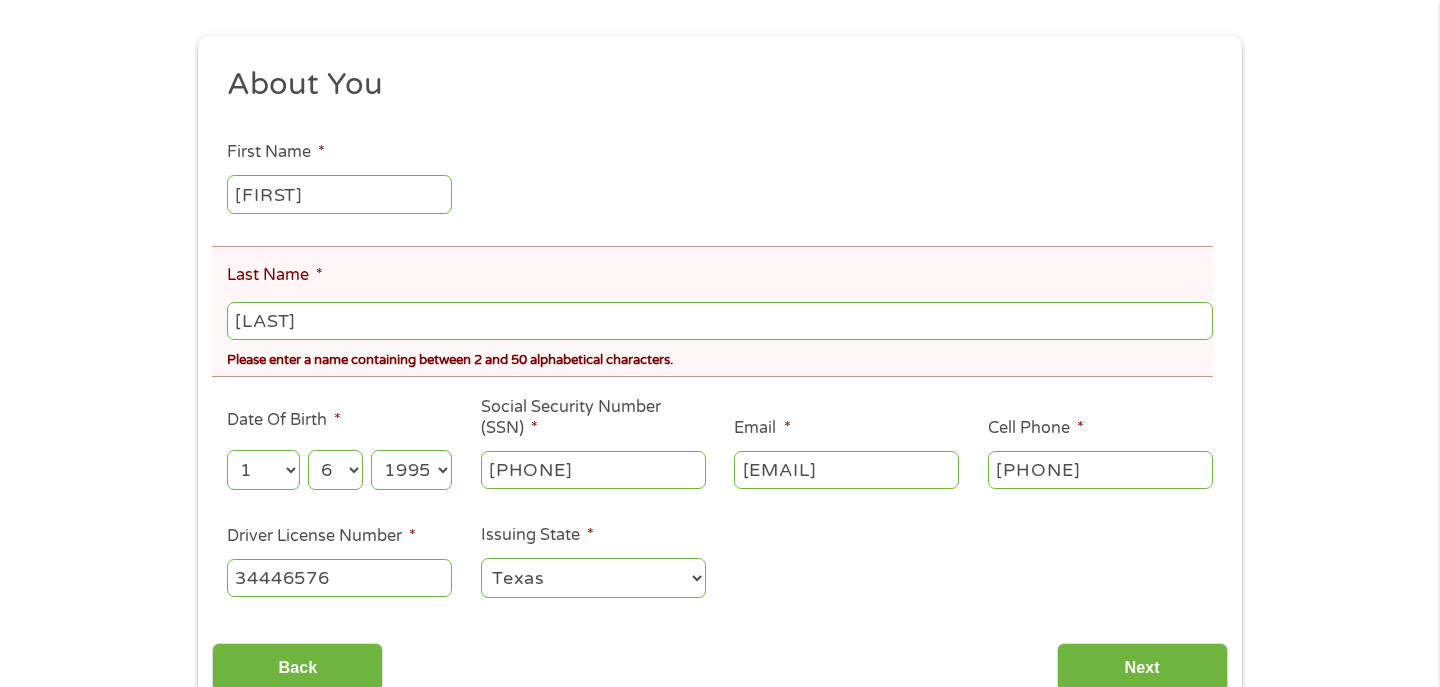 type on "[LAST]" 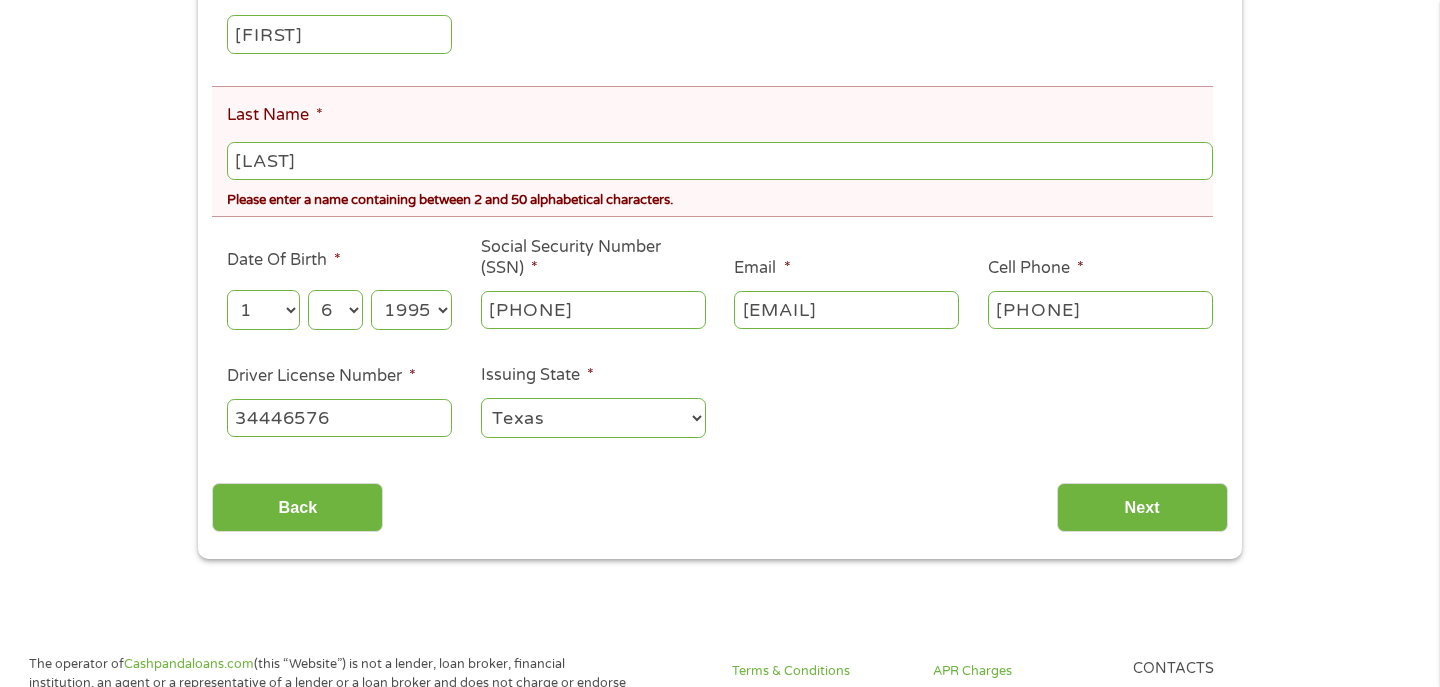 scroll, scrollTop: 469, scrollLeft: 0, axis: vertical 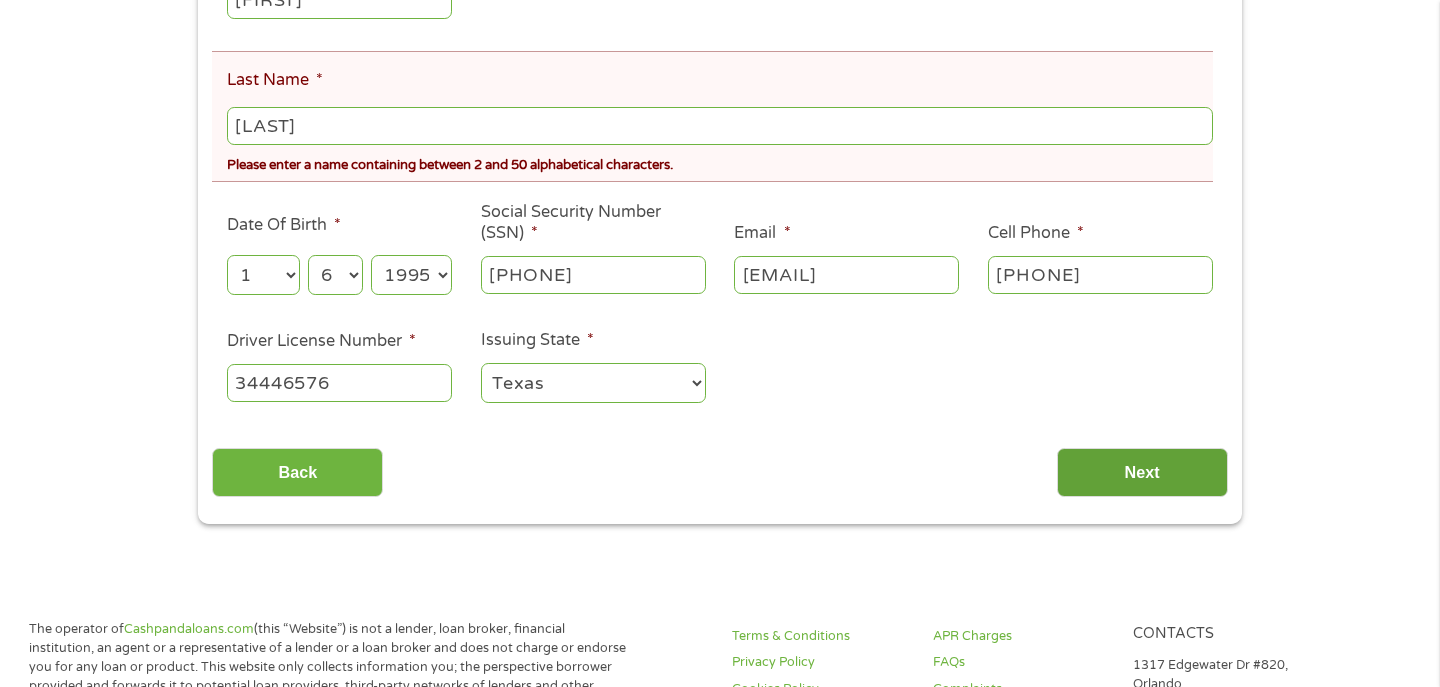 click on "Next" at bounding box center (1142, 472) 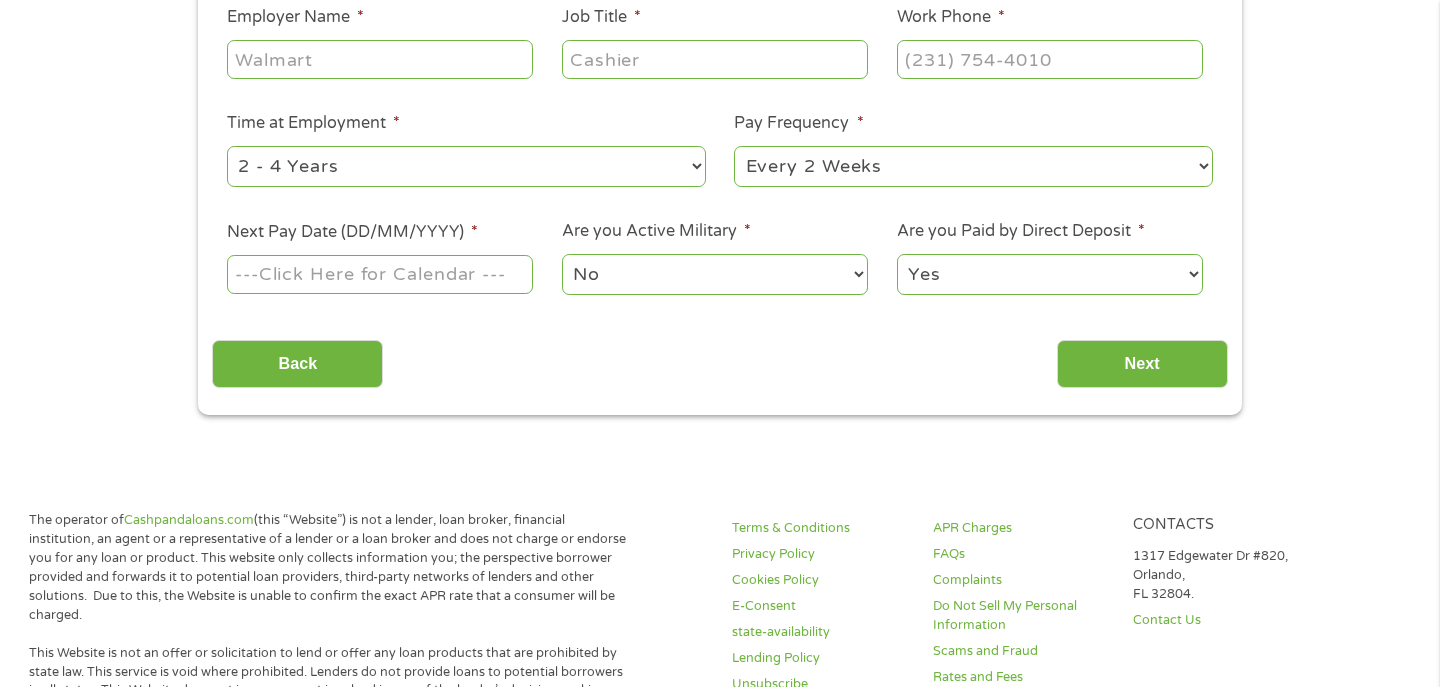 scroll, scrollTop: 8, scrollLeft: 8, axis: both 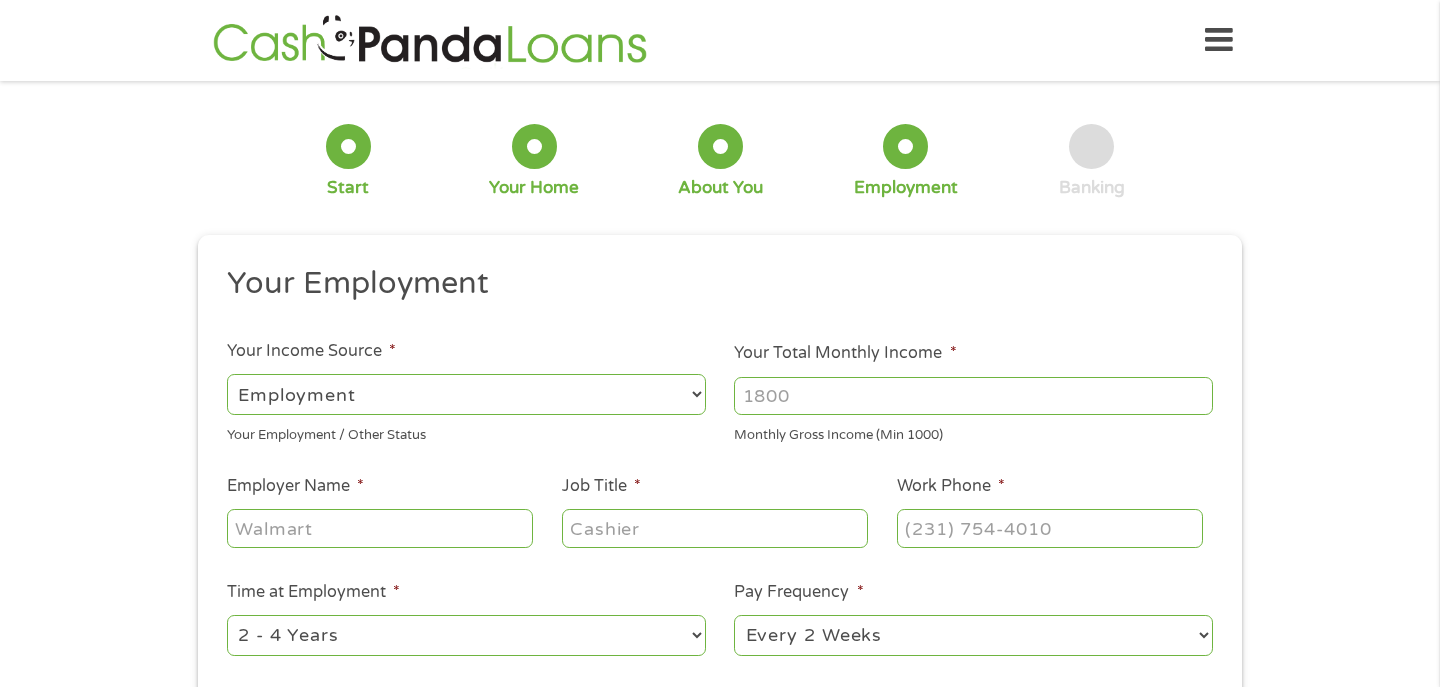 click on "--- Choose one --- Employment Self Employed Benefits" at bounding box center [466, 394] 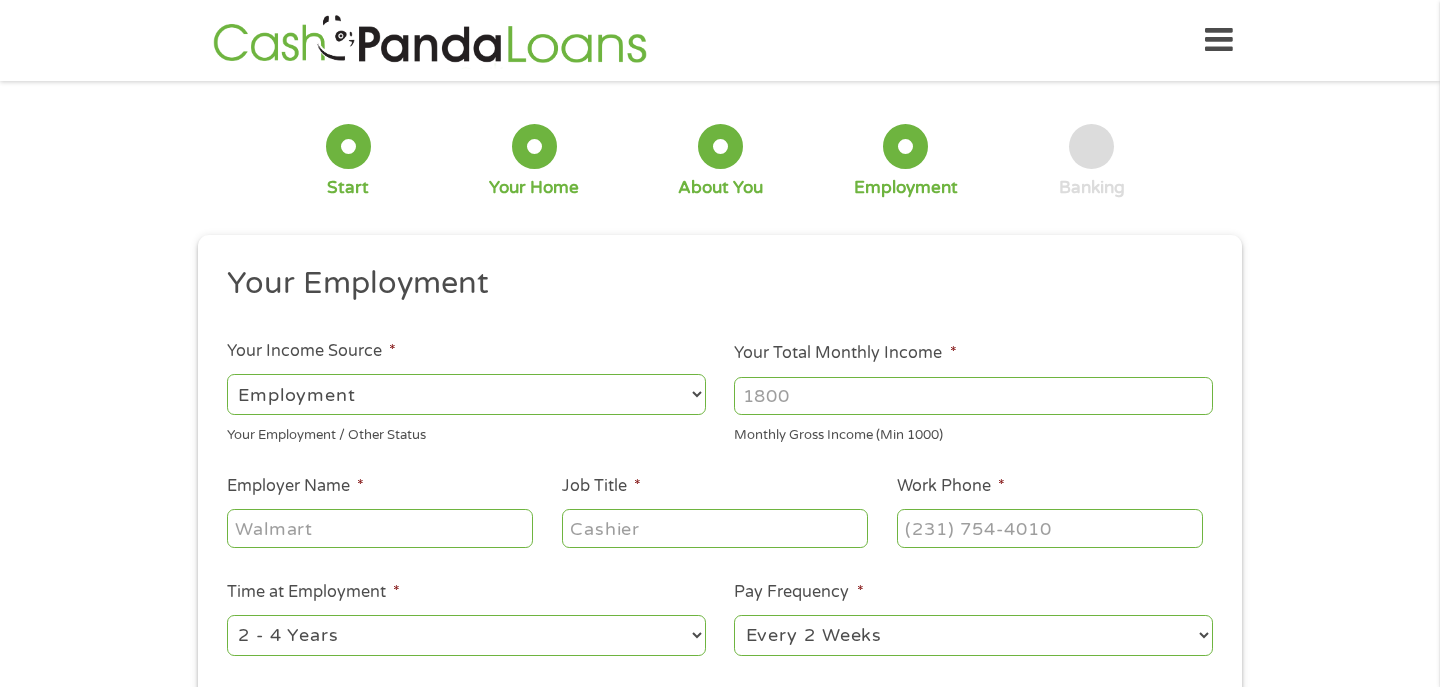 click on "--- Choose one --- Employment Self Employed Benefits" at bounding box center (466, 394) 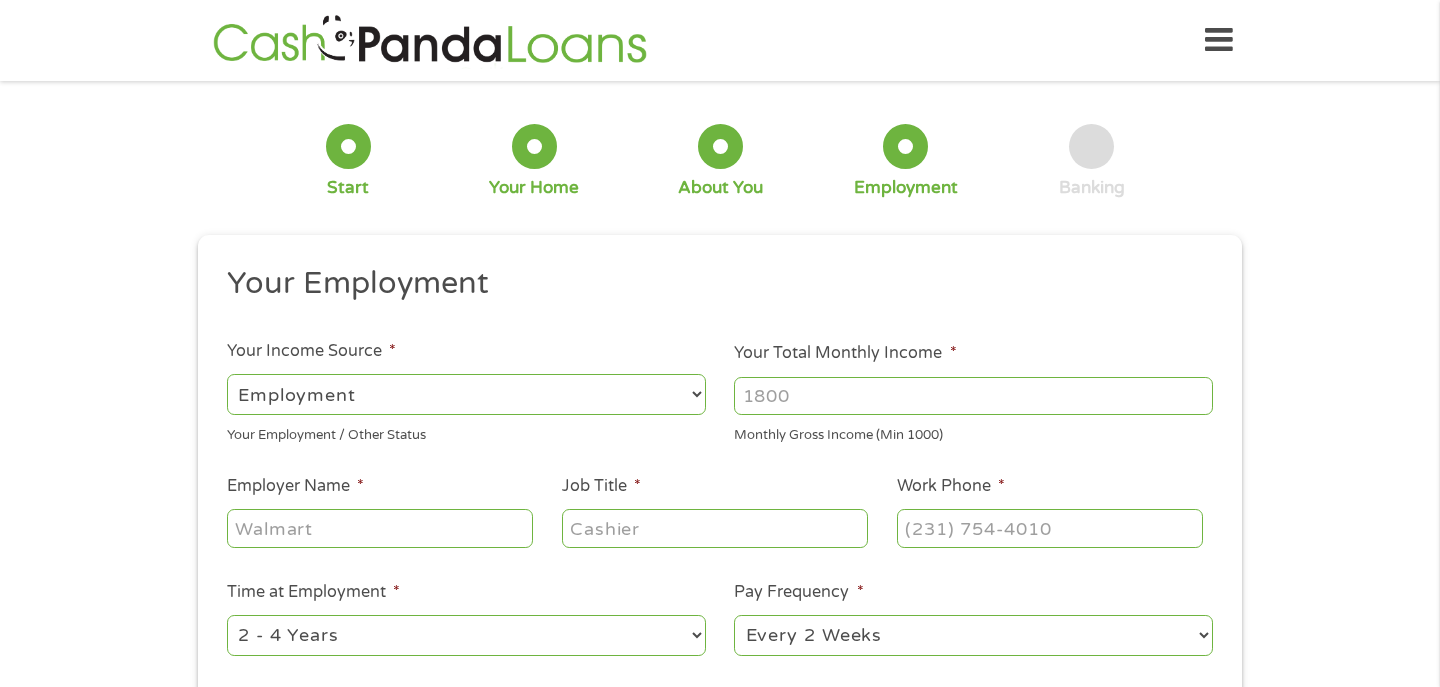 click on "Your Total Monthly Income *" at bounding box center [973, 396] 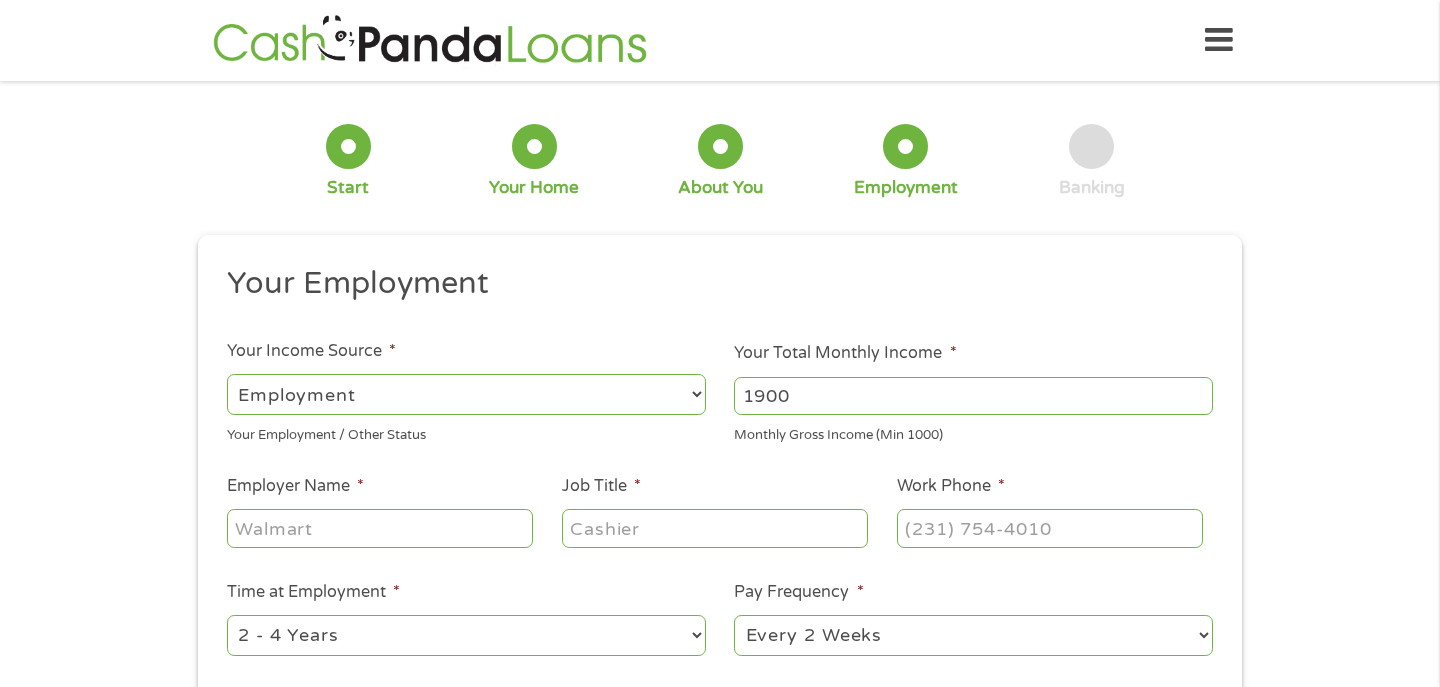 type on "1900" 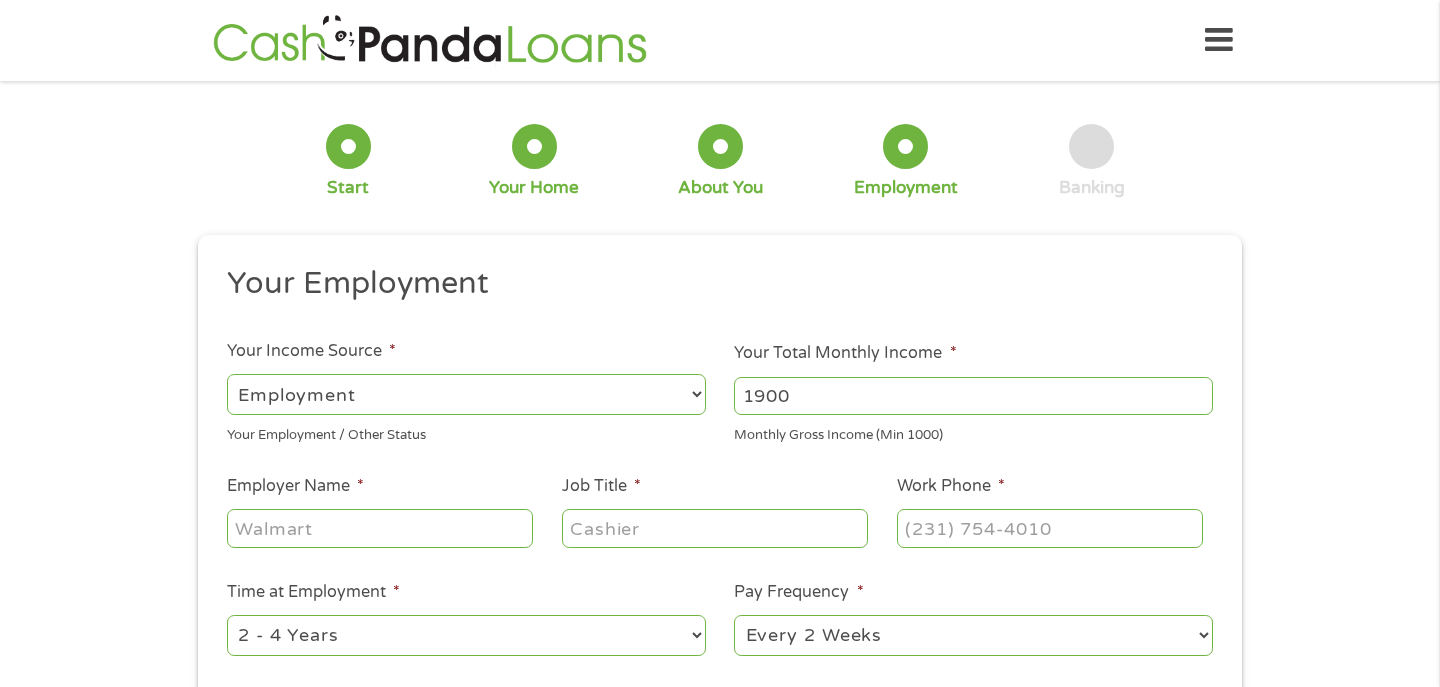 click on "Employer Name *" at bounding box center (380, 528) 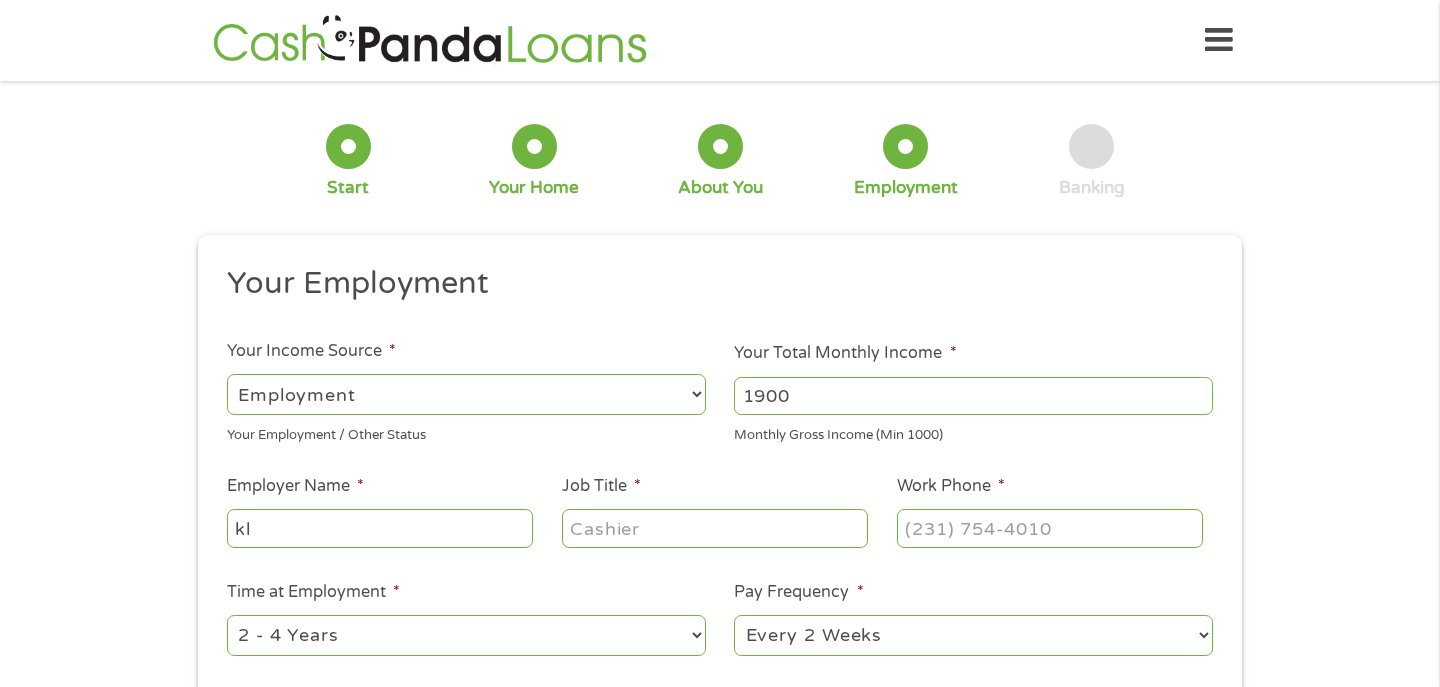 type on "k" 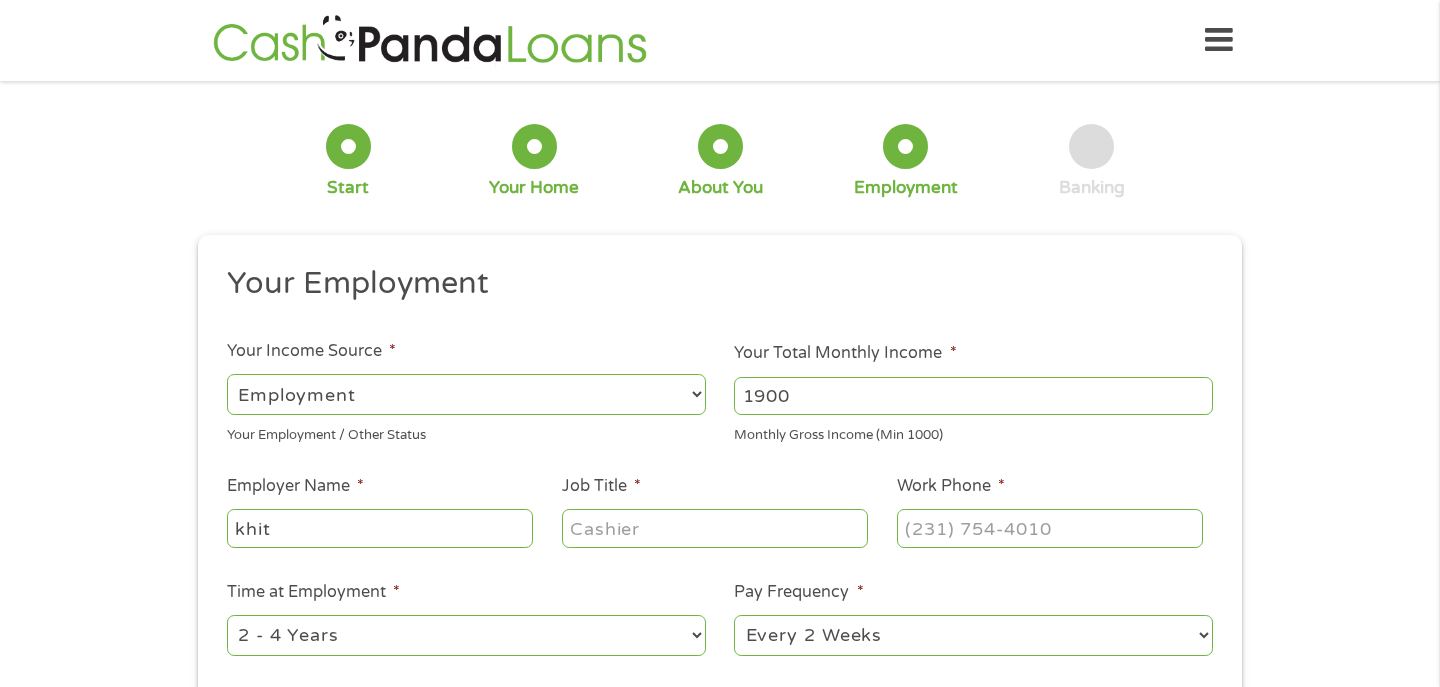 type on "khit" 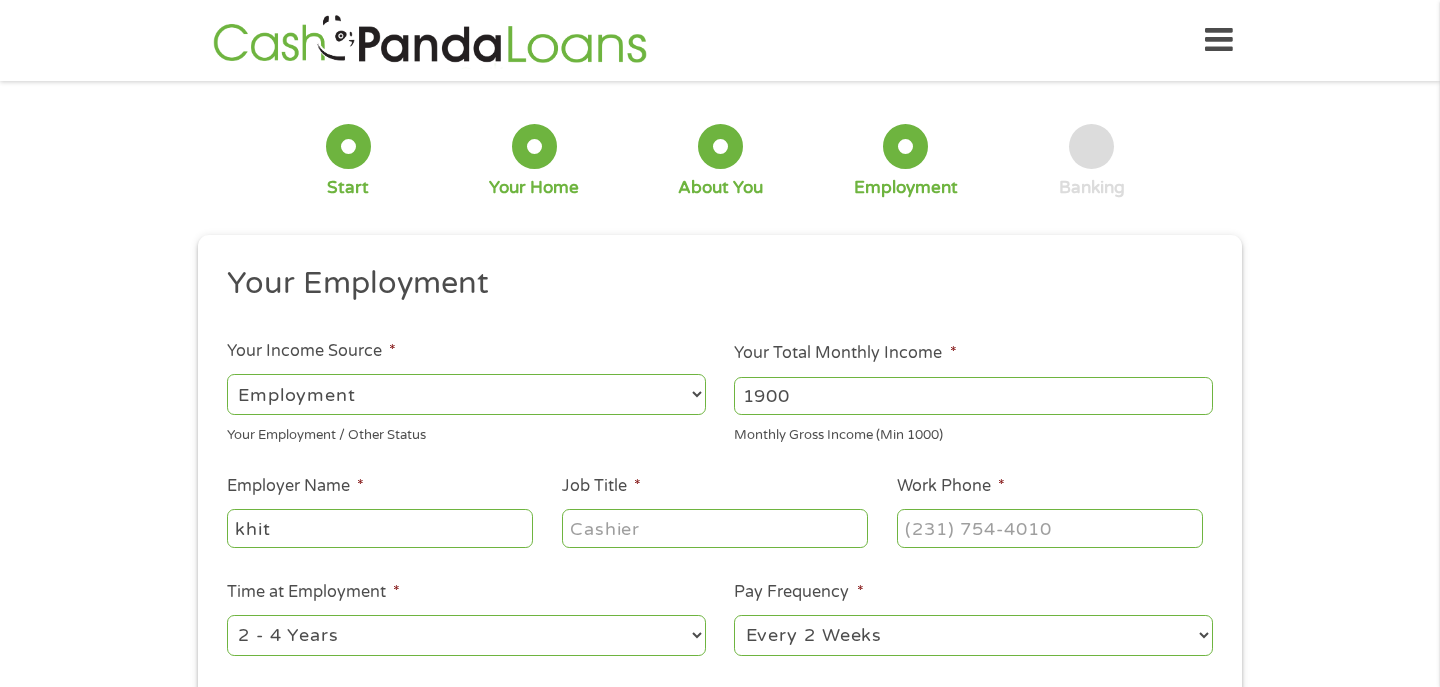 click on "Job Title *" at bounding box center (715, 528) 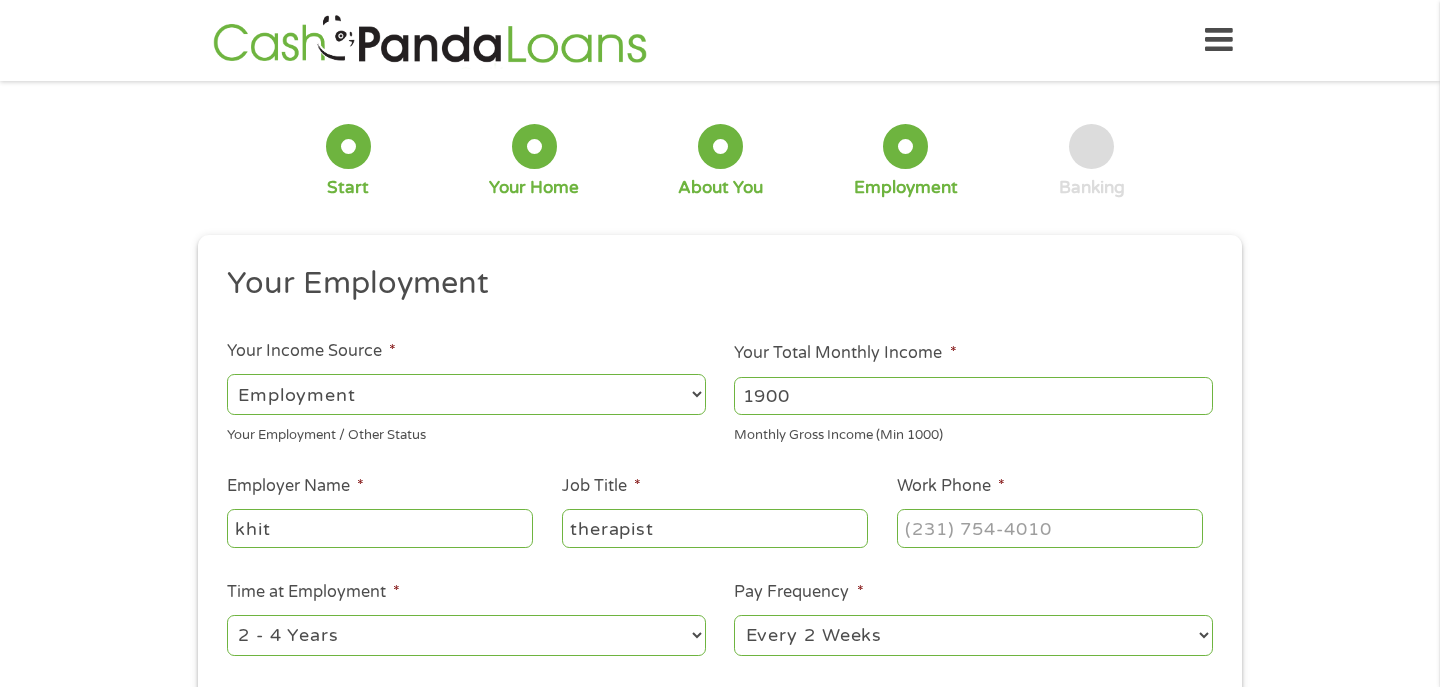 type on "therapist" 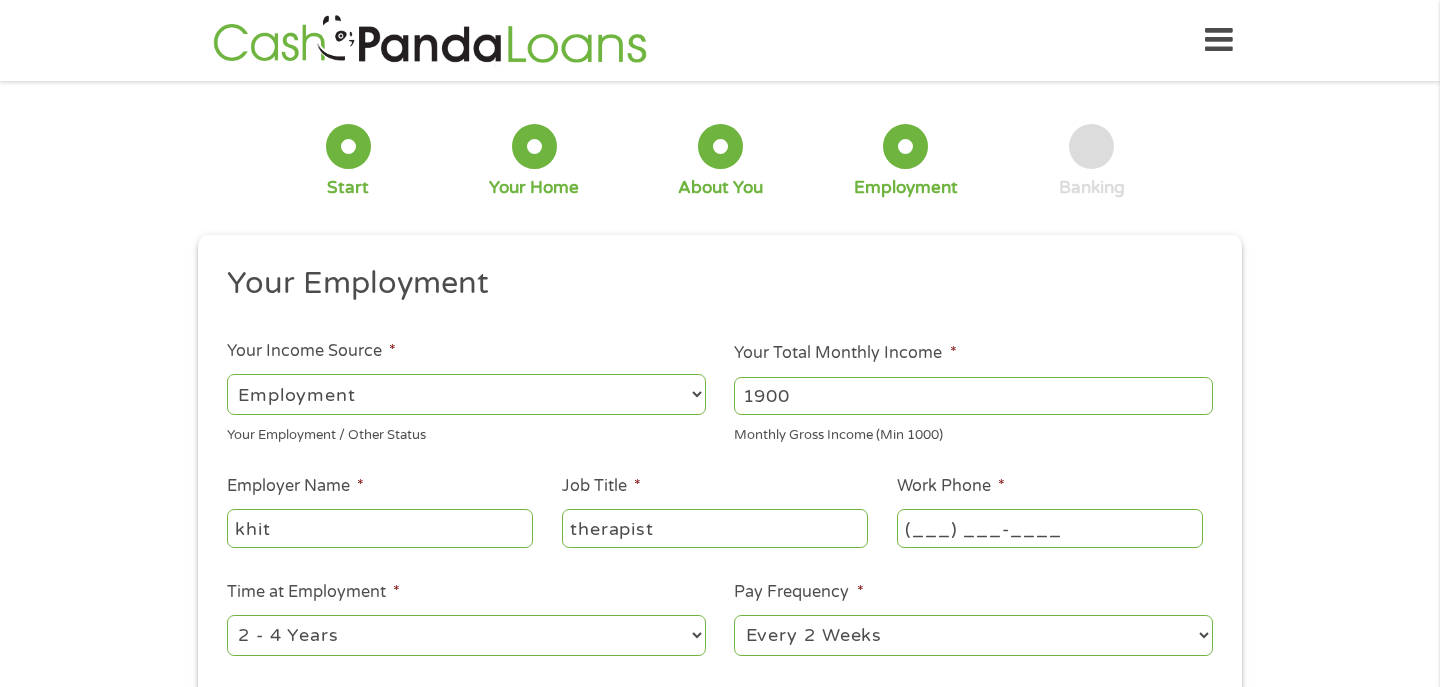 click on "(___) ___-____" at bounding box center (1050, 528) 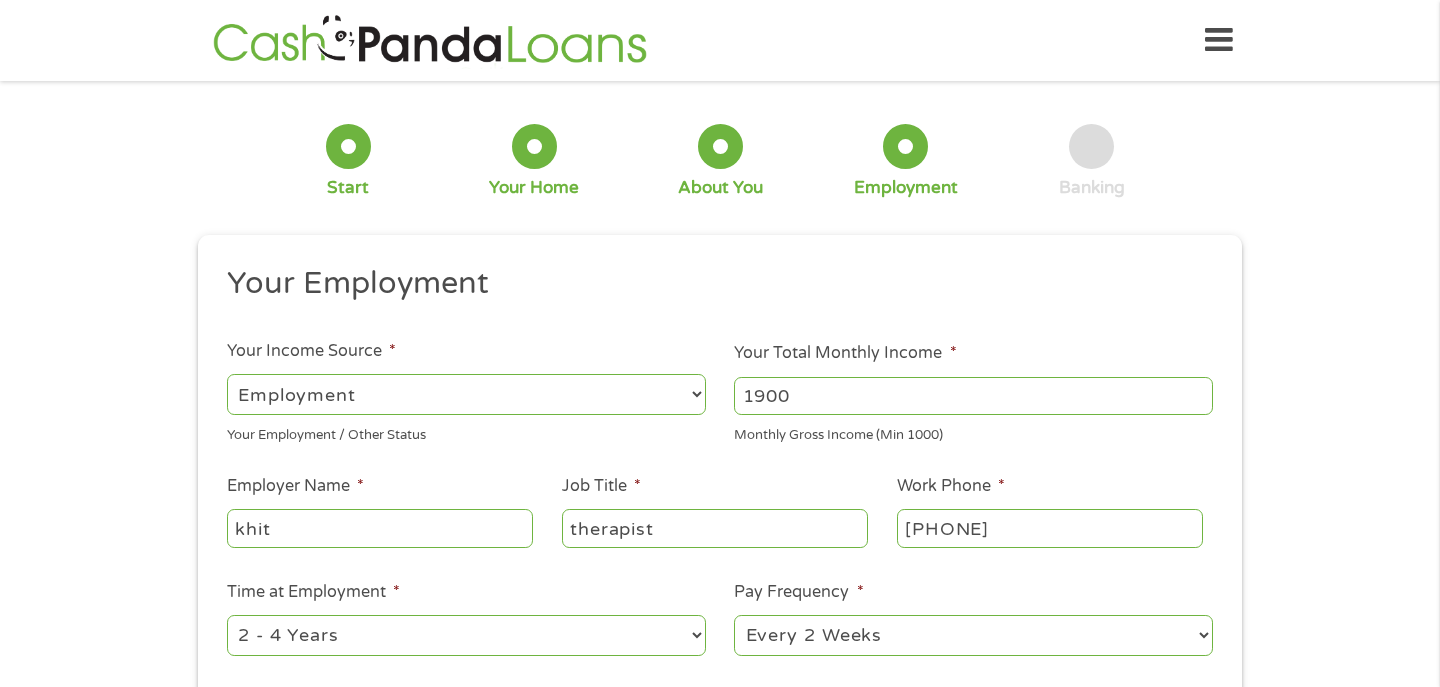 type on "[PHONE]" 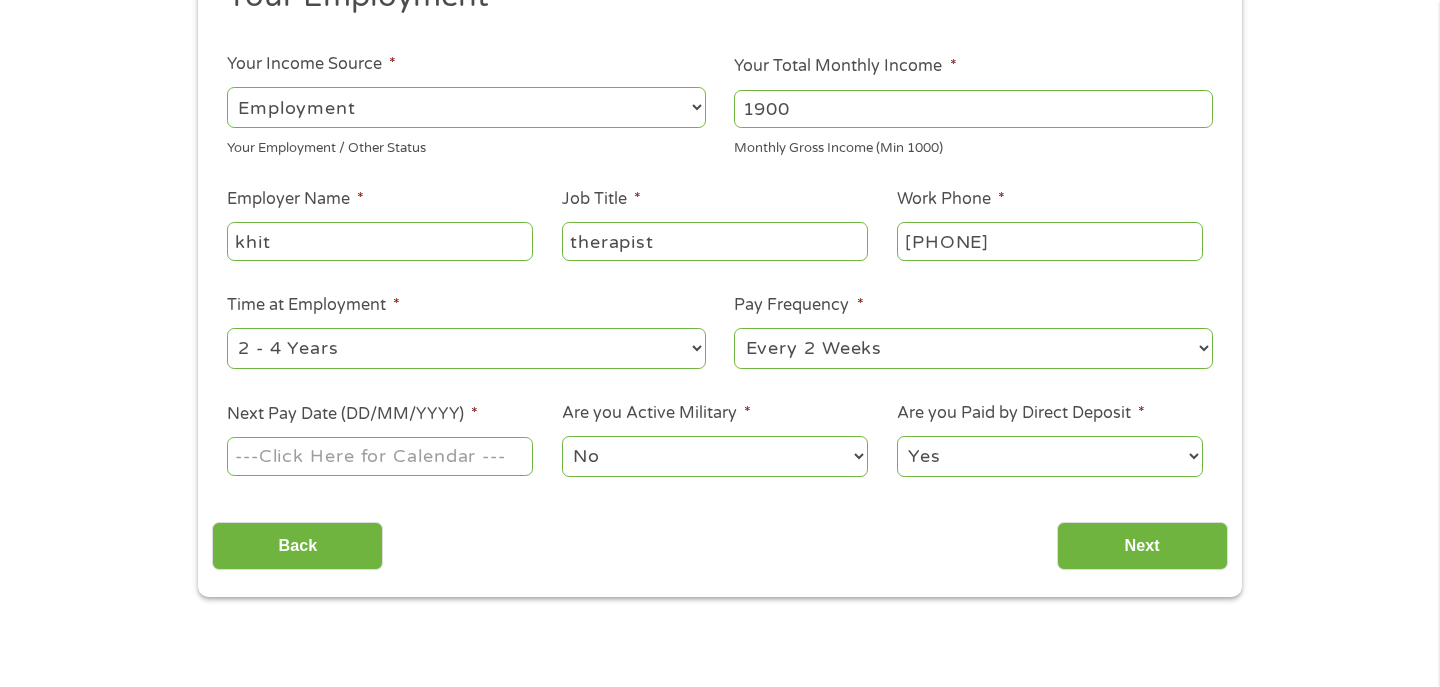 scroll, scrollTop: 290, scrollLeft: 0, axis: vertical 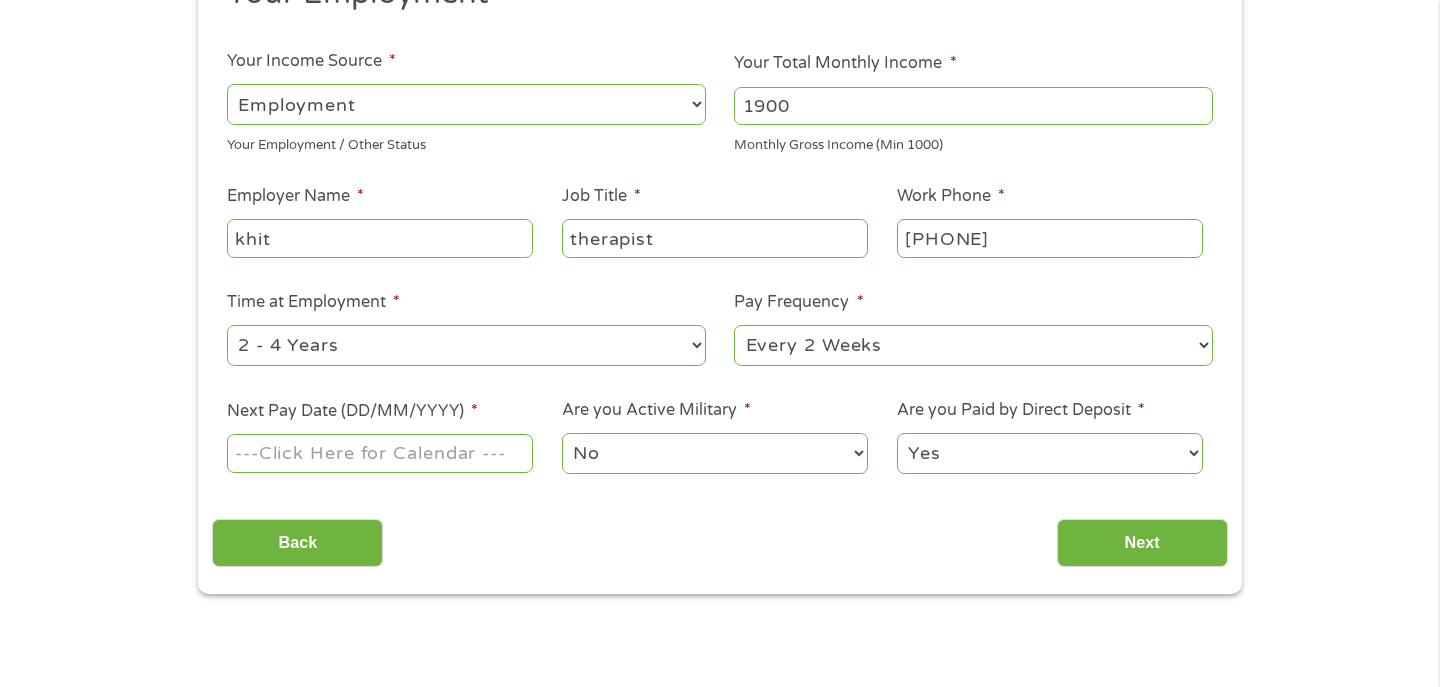 click on "--- Choose one --- 1 Year or less 1 - 2 Years 2 - 4 Years Over 4 Years" at bounding box center [466, 345] 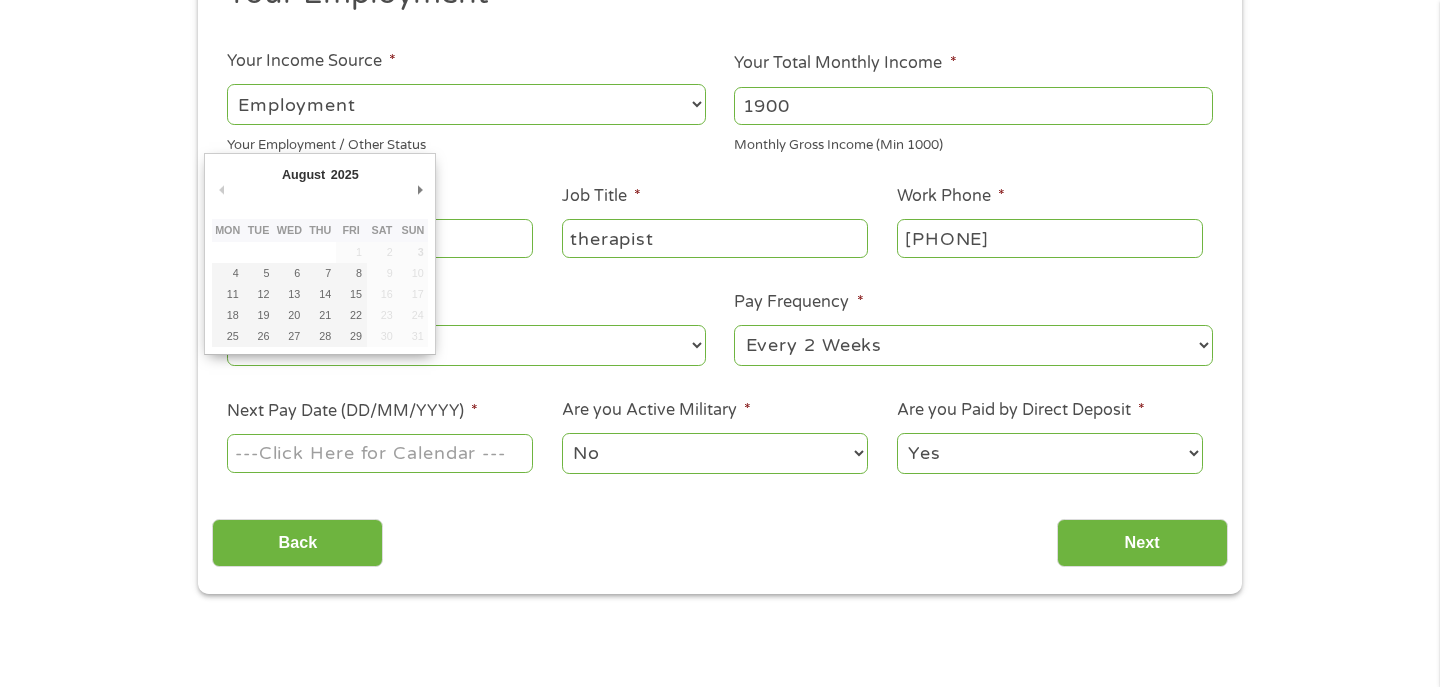 click on "Next Pay Date (DD/MM/YYYY) *" at bounding box center (380, 453) 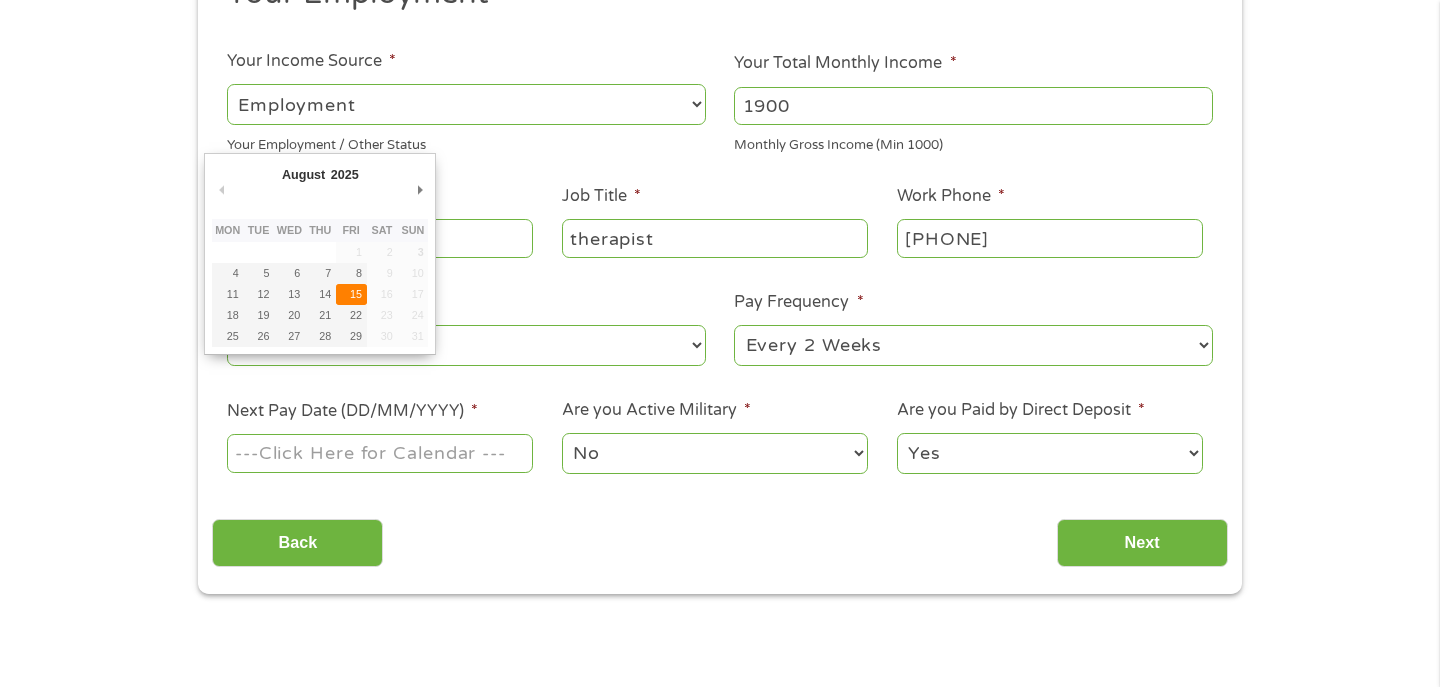 type on "15/08/2025" 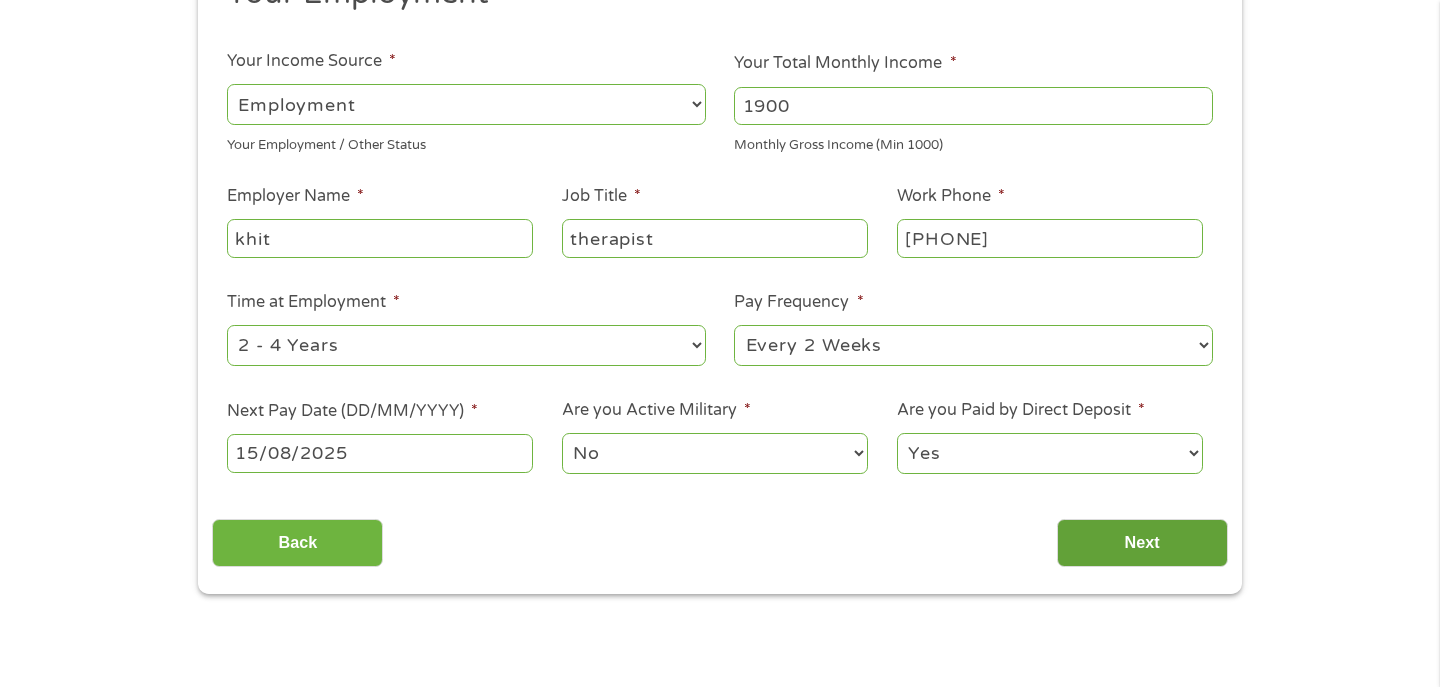 click on "Next" at bounding box center [1142, 543] 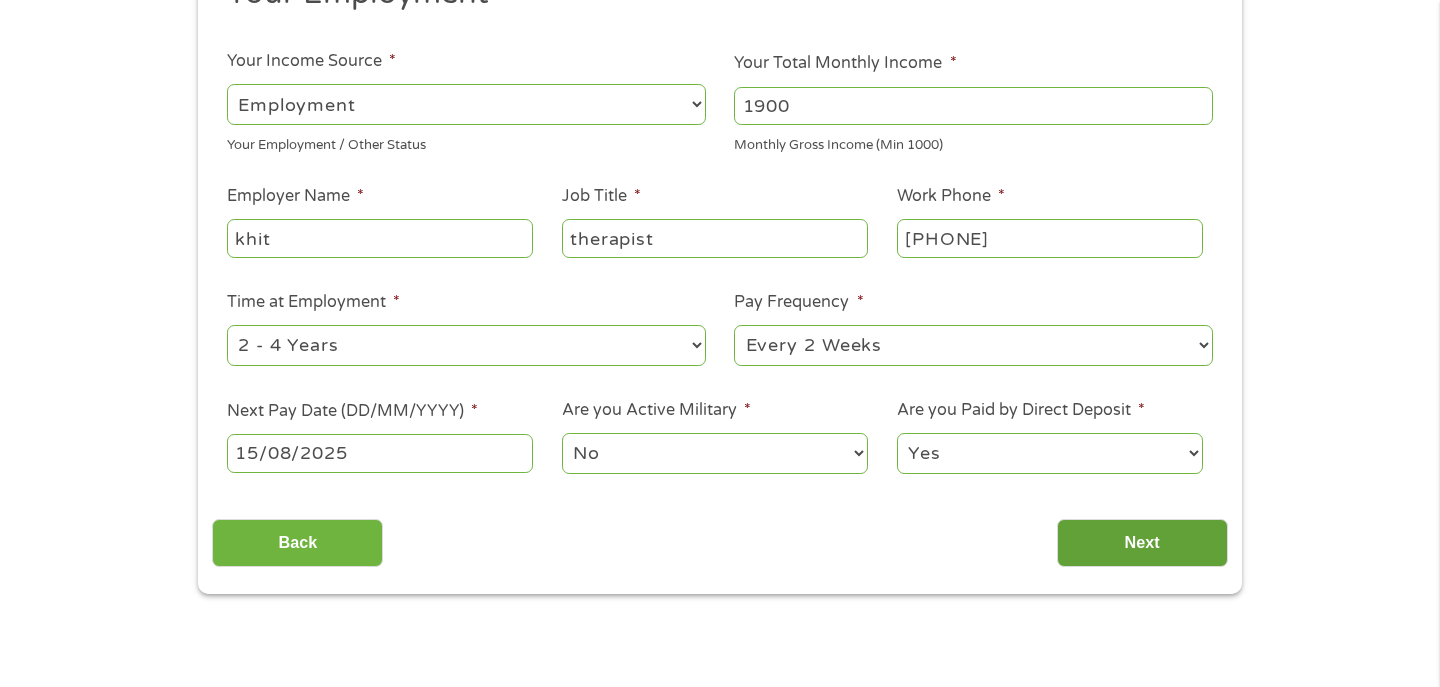 scroll, scrollTop: 8, scrollLeft: 8, axis: both 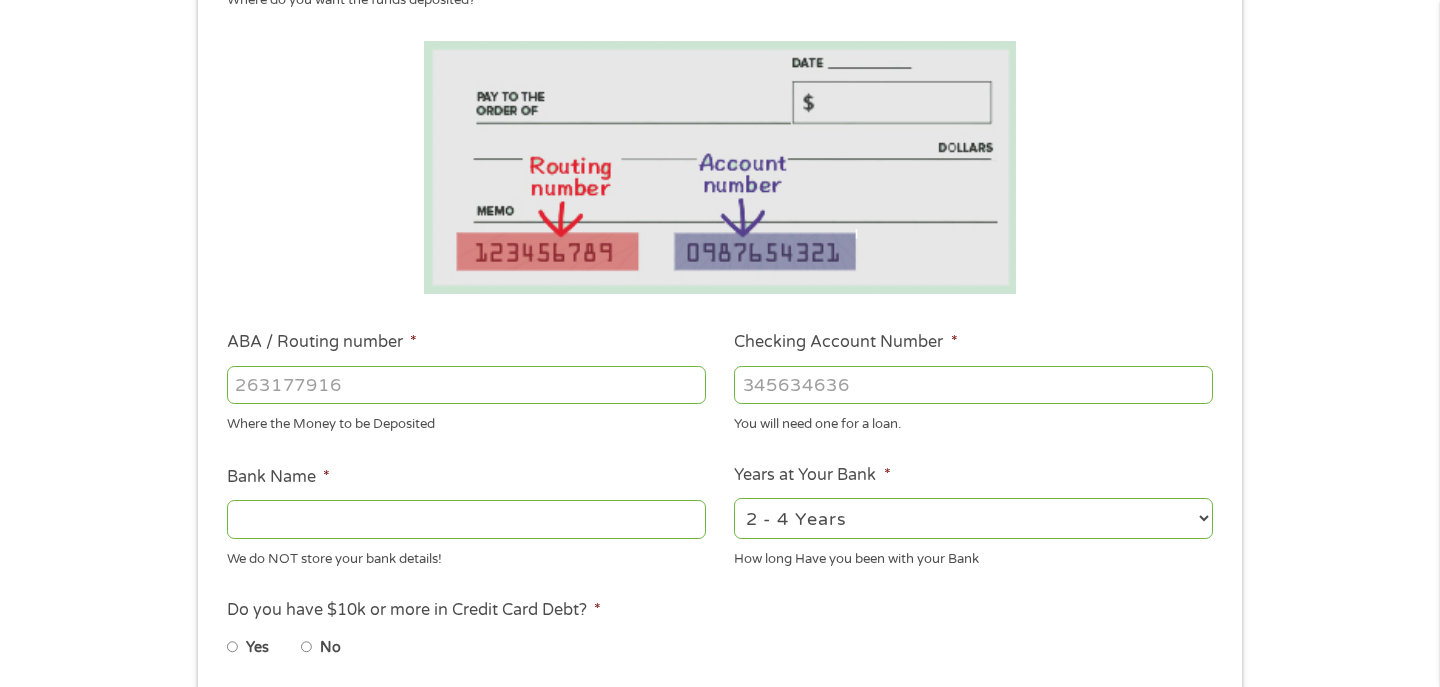 click on "ABA / Routing number *" at bounding box center (466, 385) 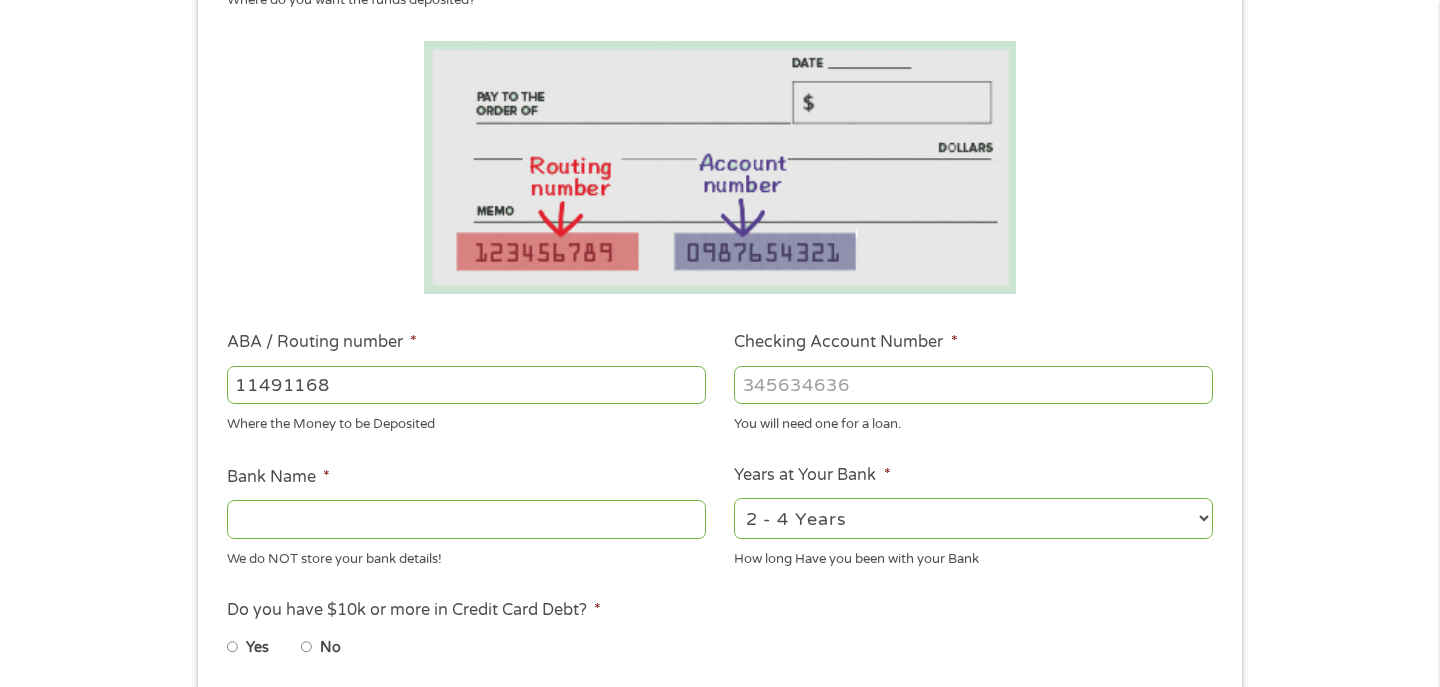 type on "114911687" 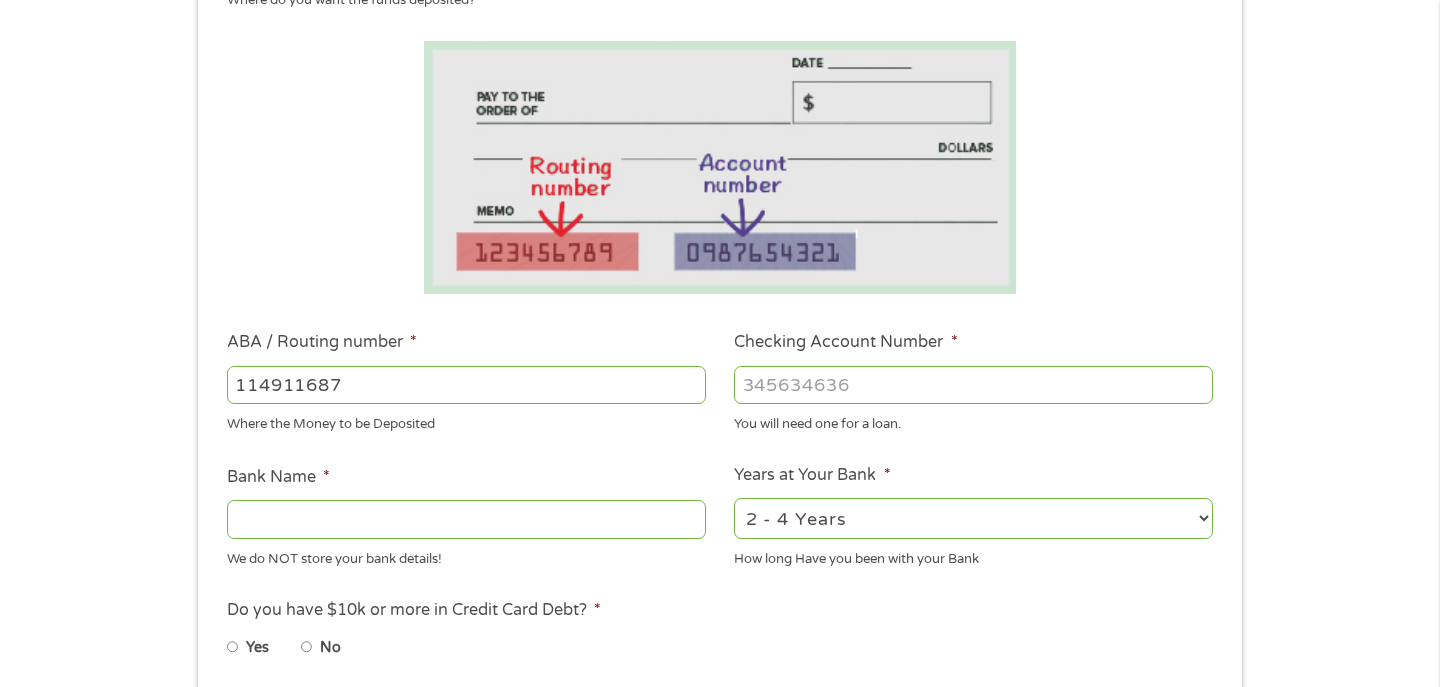 type on "LONE STAR NATIONAL BANK" 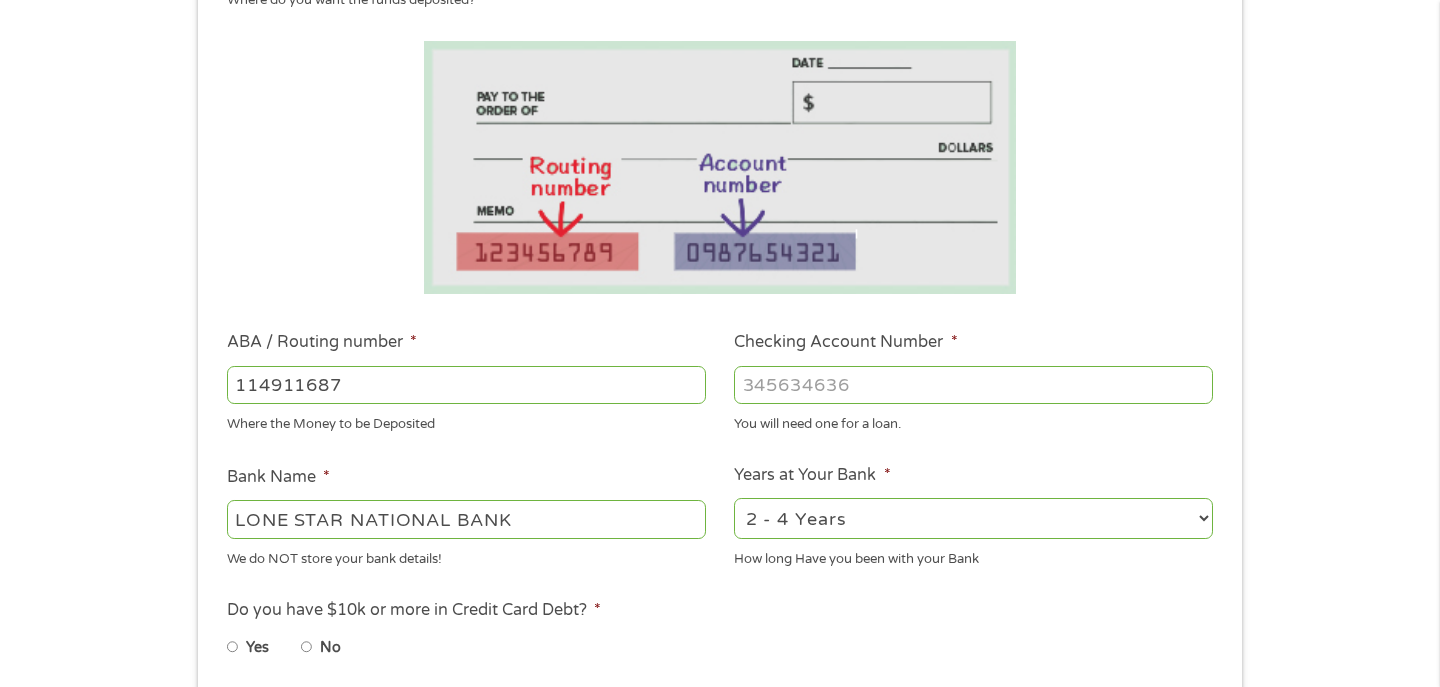 type on "114911687" 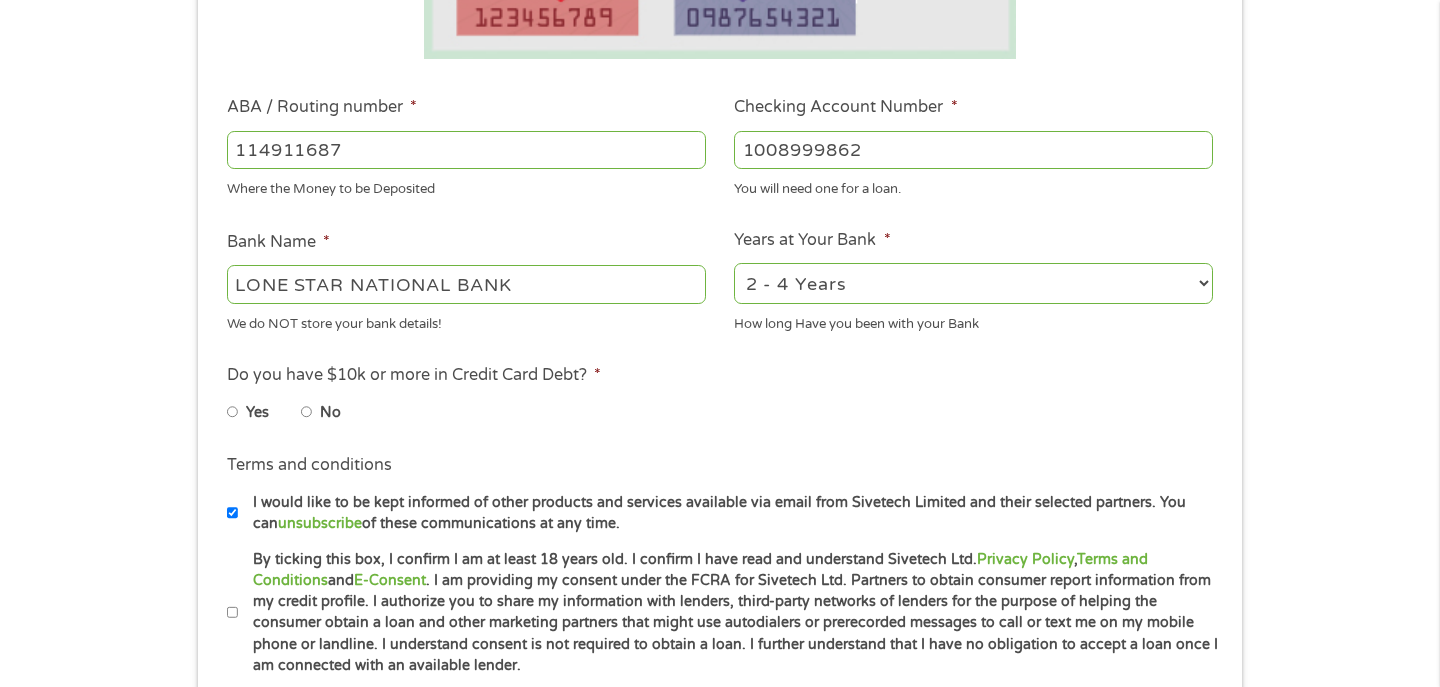 scroll, scrollTop: 549, scrollLeft: 0, axis: vertical 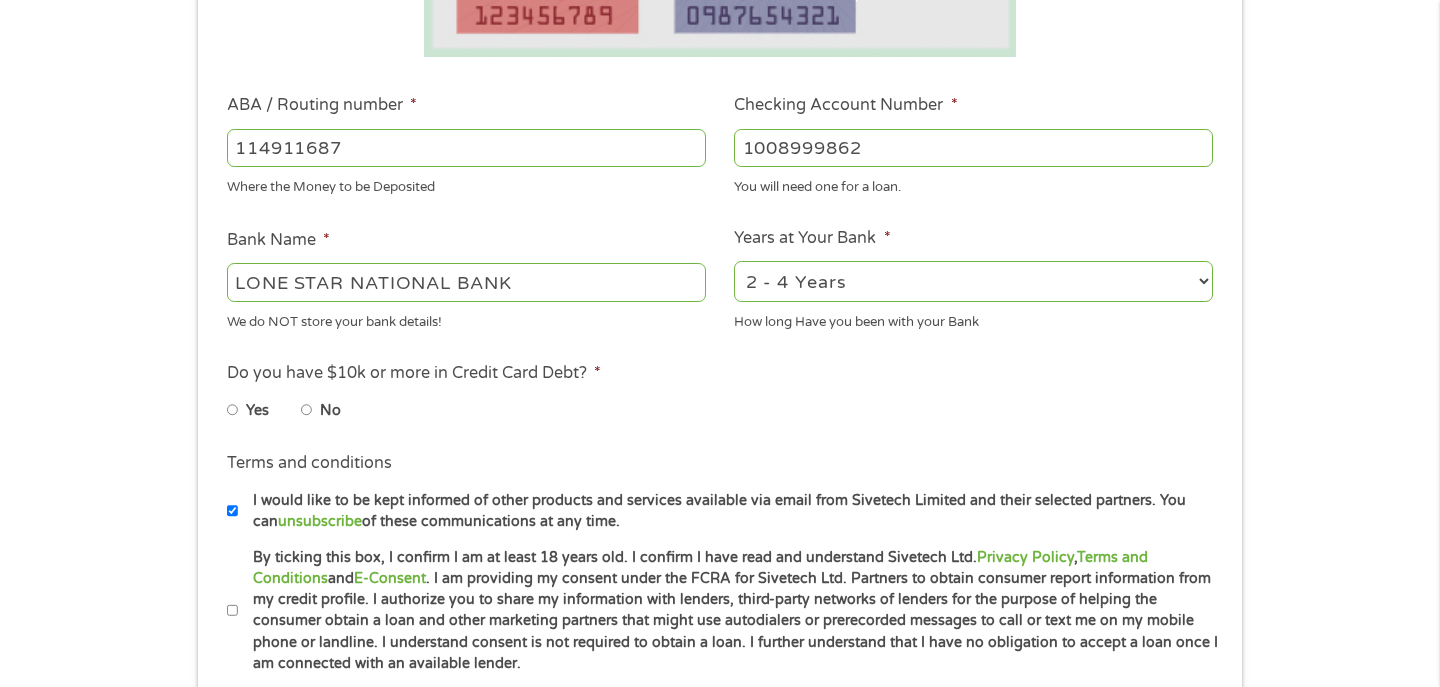 type on "1008999862" 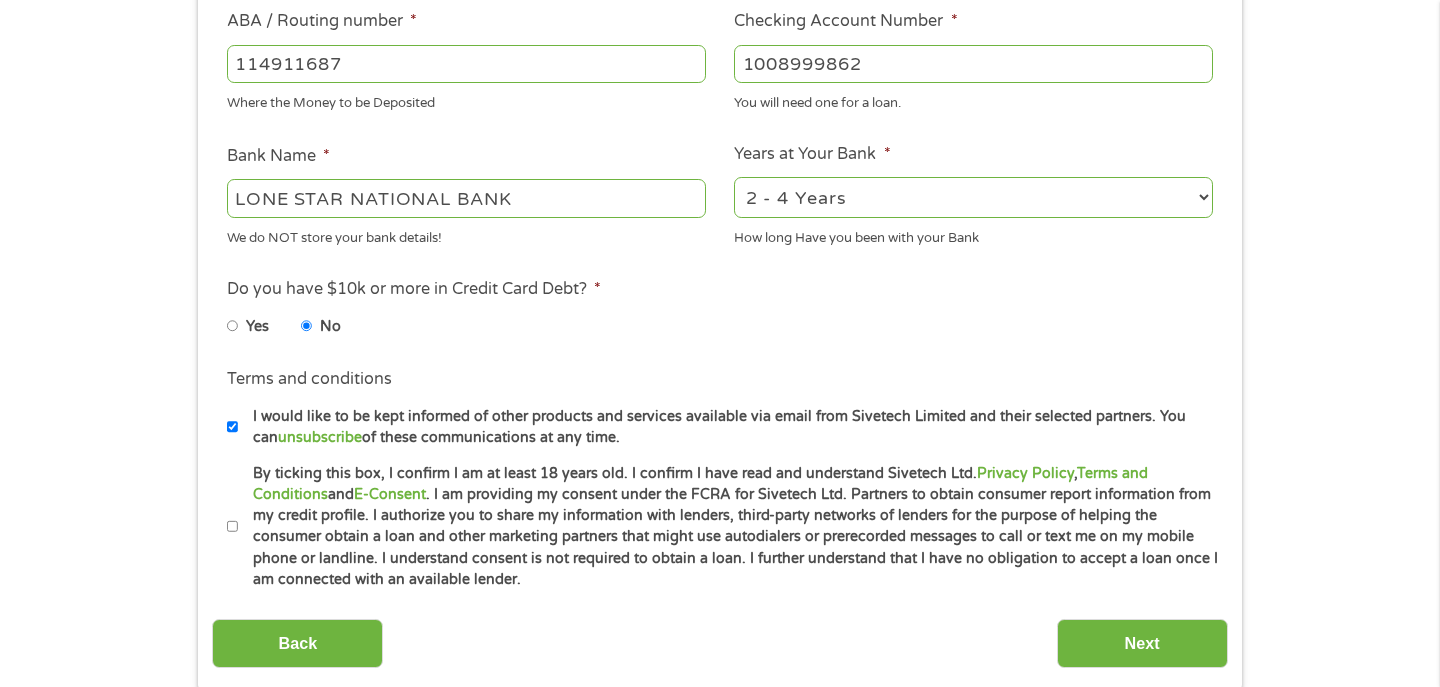 scroll, scrollTop: 651, scrollLeft: 0, axis: vertical 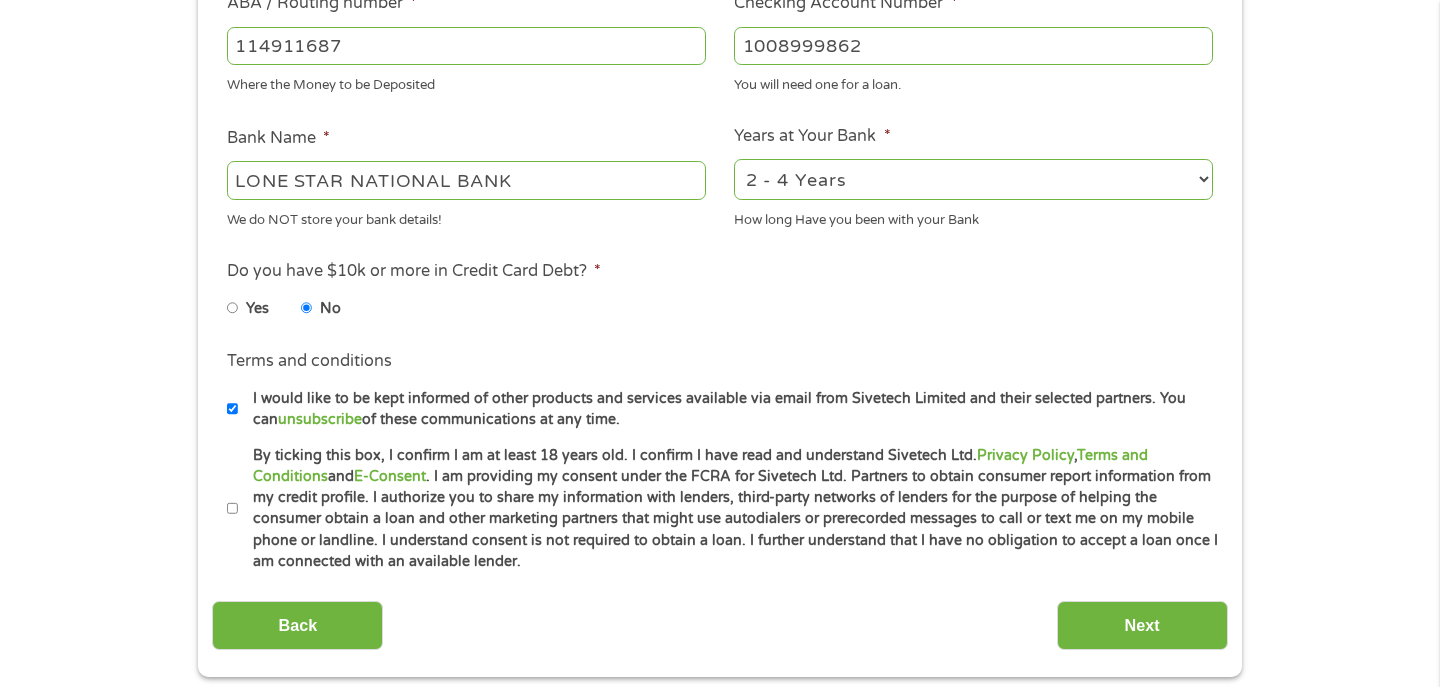 click on "I would like to be kept informed of other products and services available via email from Sivetech Limited and their selected partners. You can unsubscribe of these communications at any time." at bounding box center [233, 409] 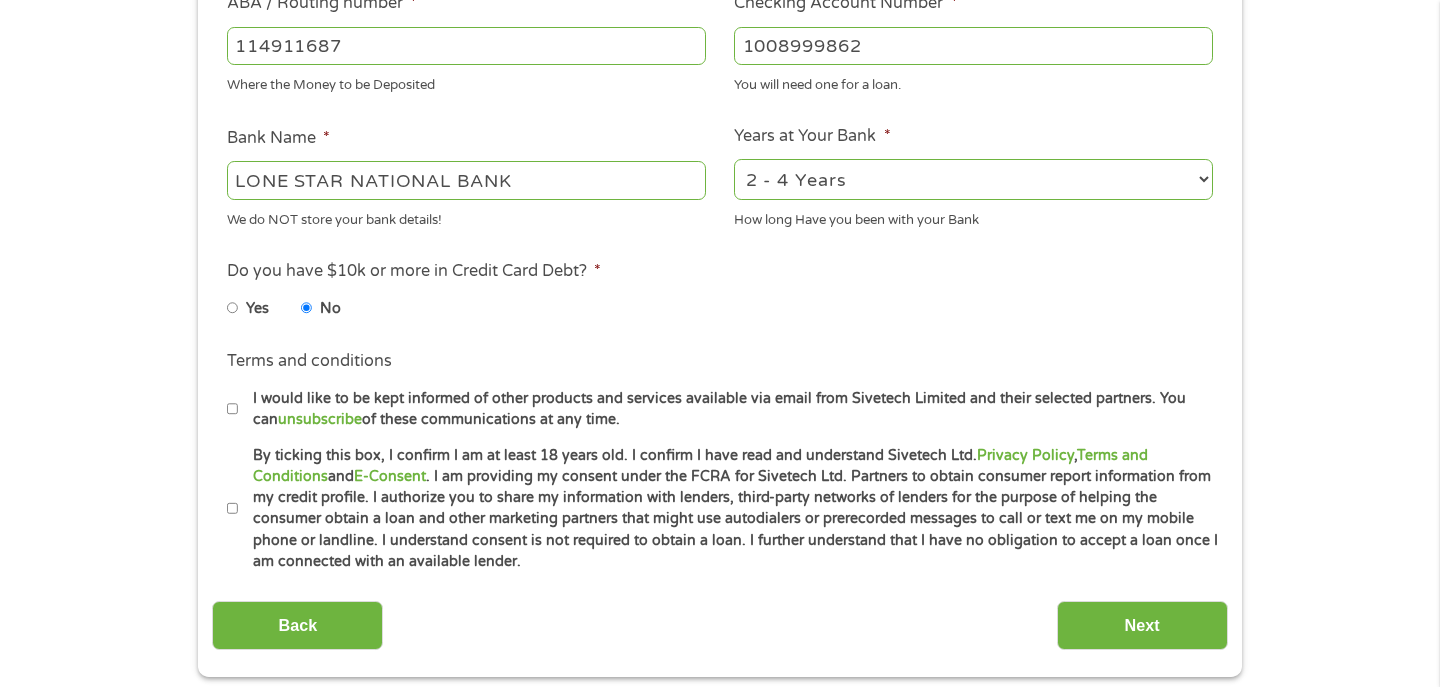 click on "By ticking this box, I confirm I am at least 18 years old. I confirm I have read and understand Sivetech Ltd.  Privacy Policy ,  Terms and Conditions  and  E-Consent . I am providing my consent under the FCRA for Sivetech Ltd. Partners to obtain consumer report information from my credit profile. I authorize you to share my information with lenders, third-party networks of lenders for the purpose of helping the consumer obtain a loan and other marketing partners that might use autodialers or prerecorded messages to call or text me on my mobile phone or landline. I understand consent is not required to obtain a loan. I further understand that I have no obligation to accept a loan once I am connected with an available lender." at bounding box center [233, 509] 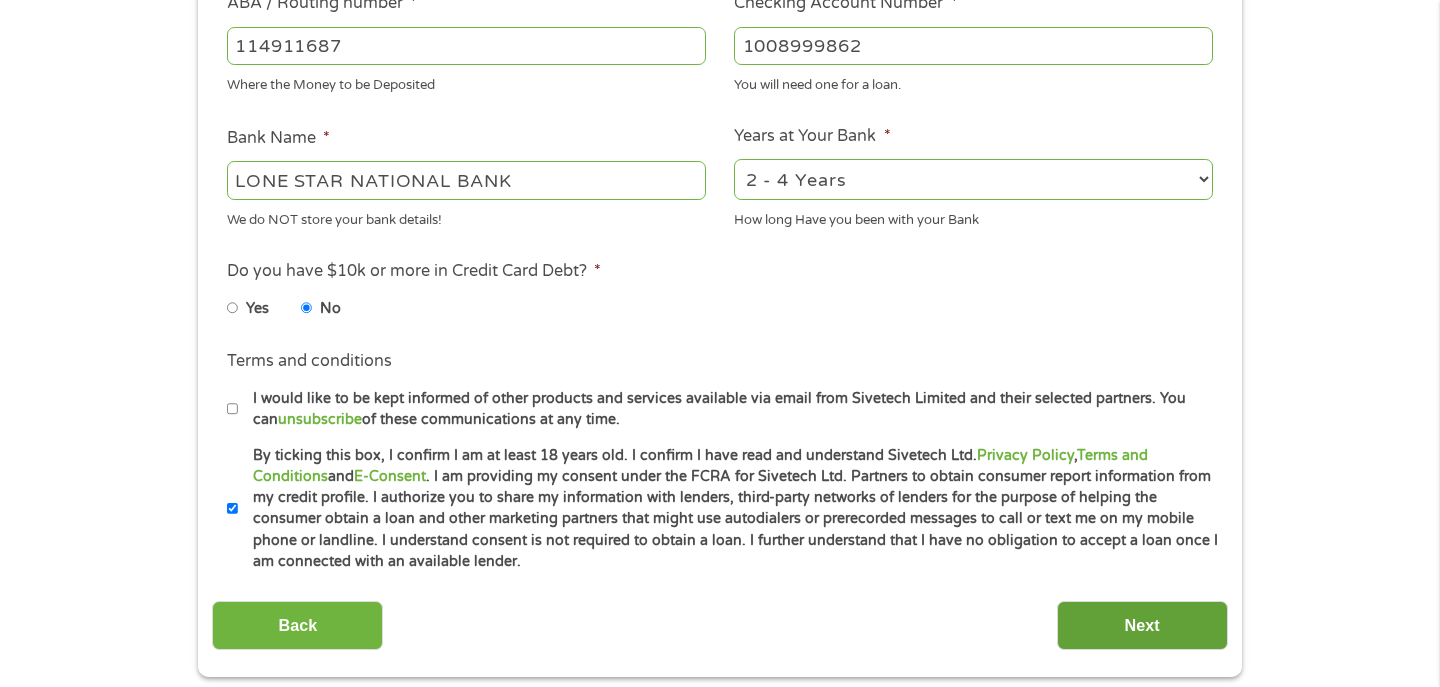 click on "Next" at bounding box center (1142, 625) 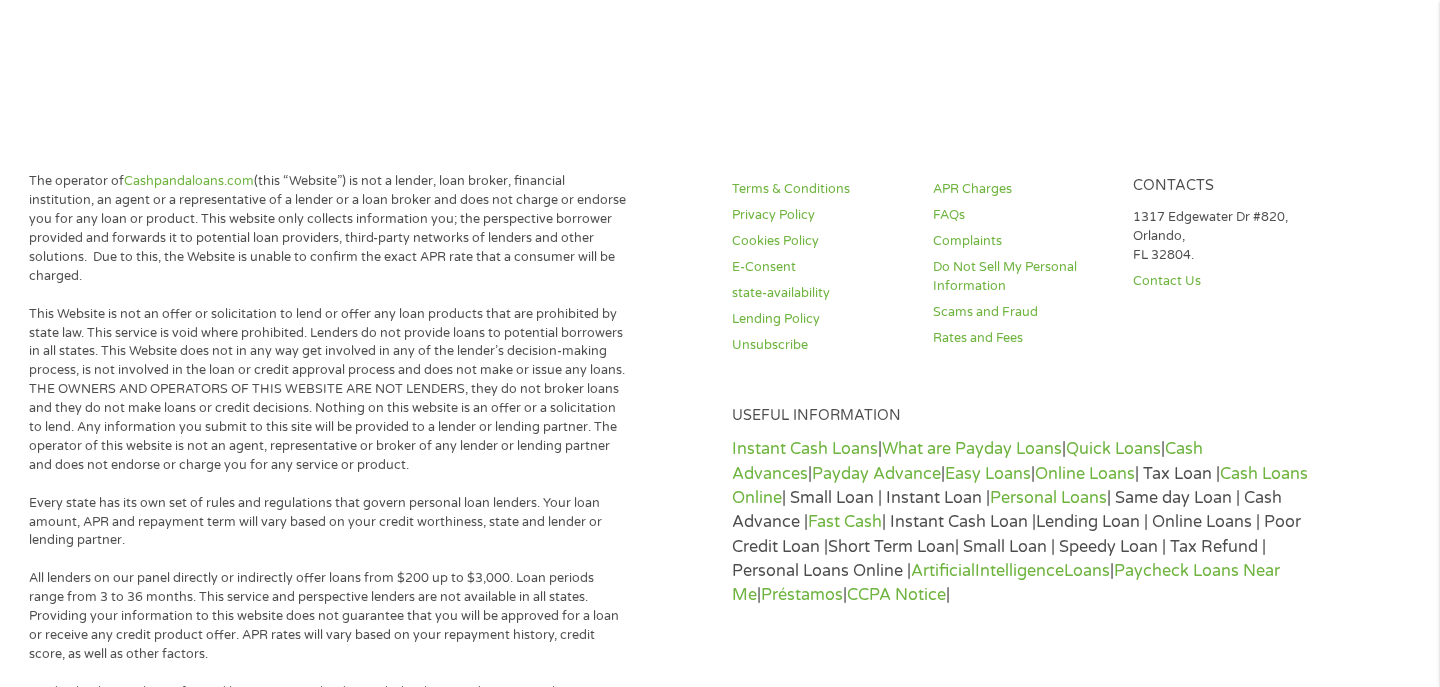 scroll, scrollTop: 8, scrollLeft: 8, axis: both 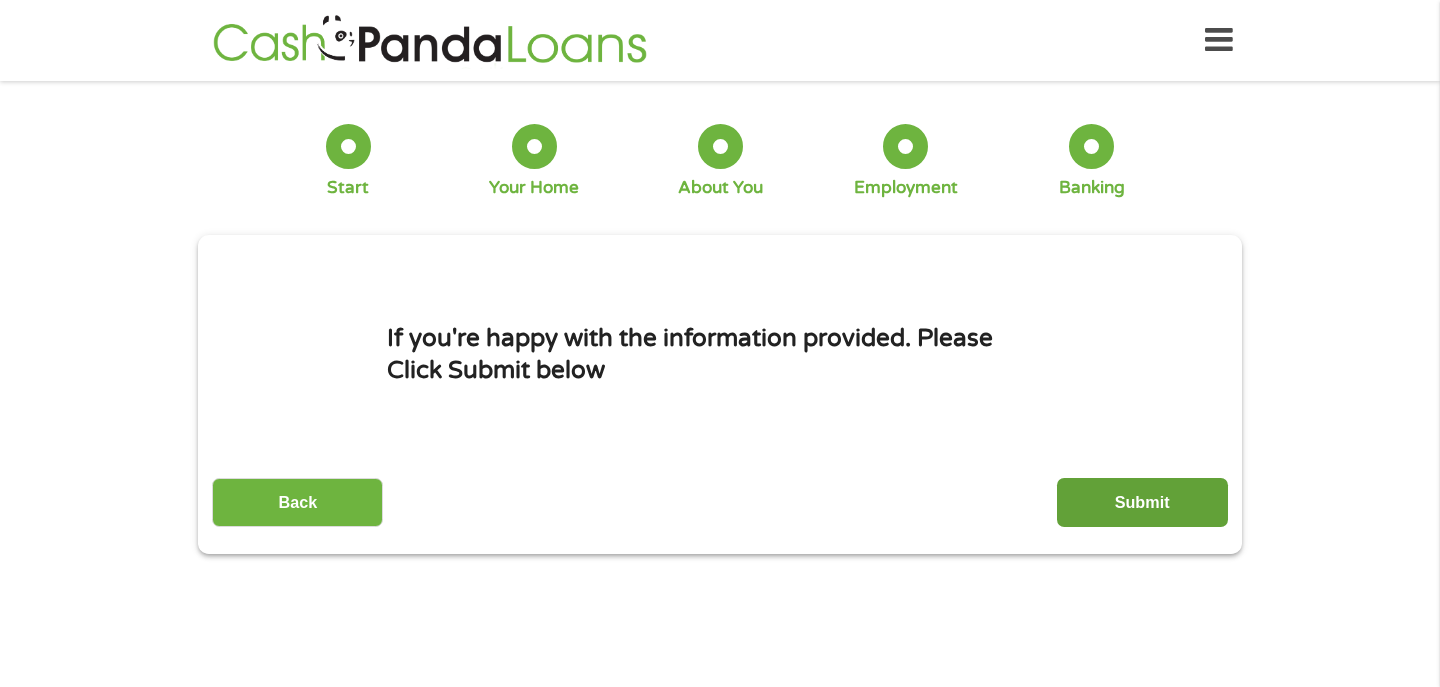 click on "Submit" at bounding box center [1142, 502] 